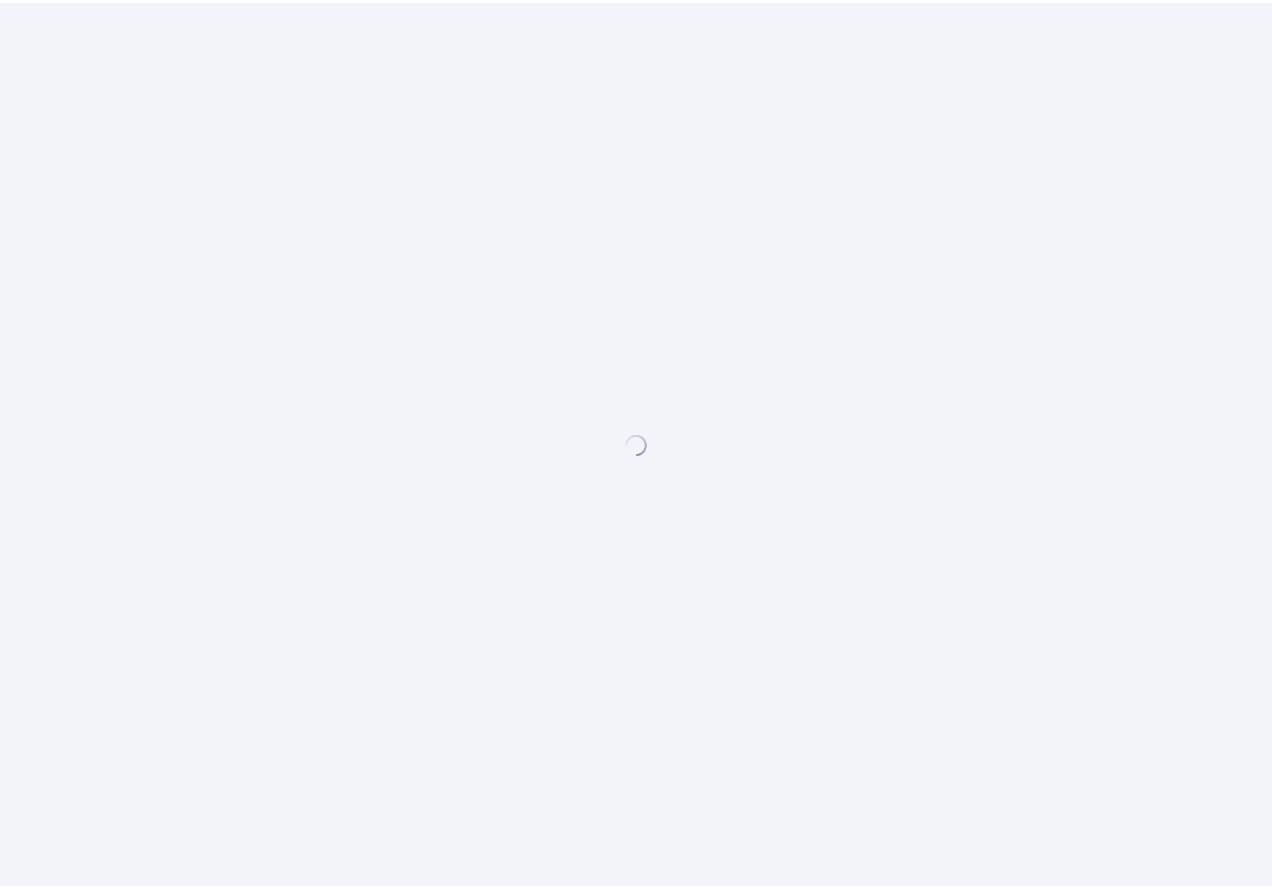 scroll, scrollTop: 0, scrollLeft: 0, axis: both 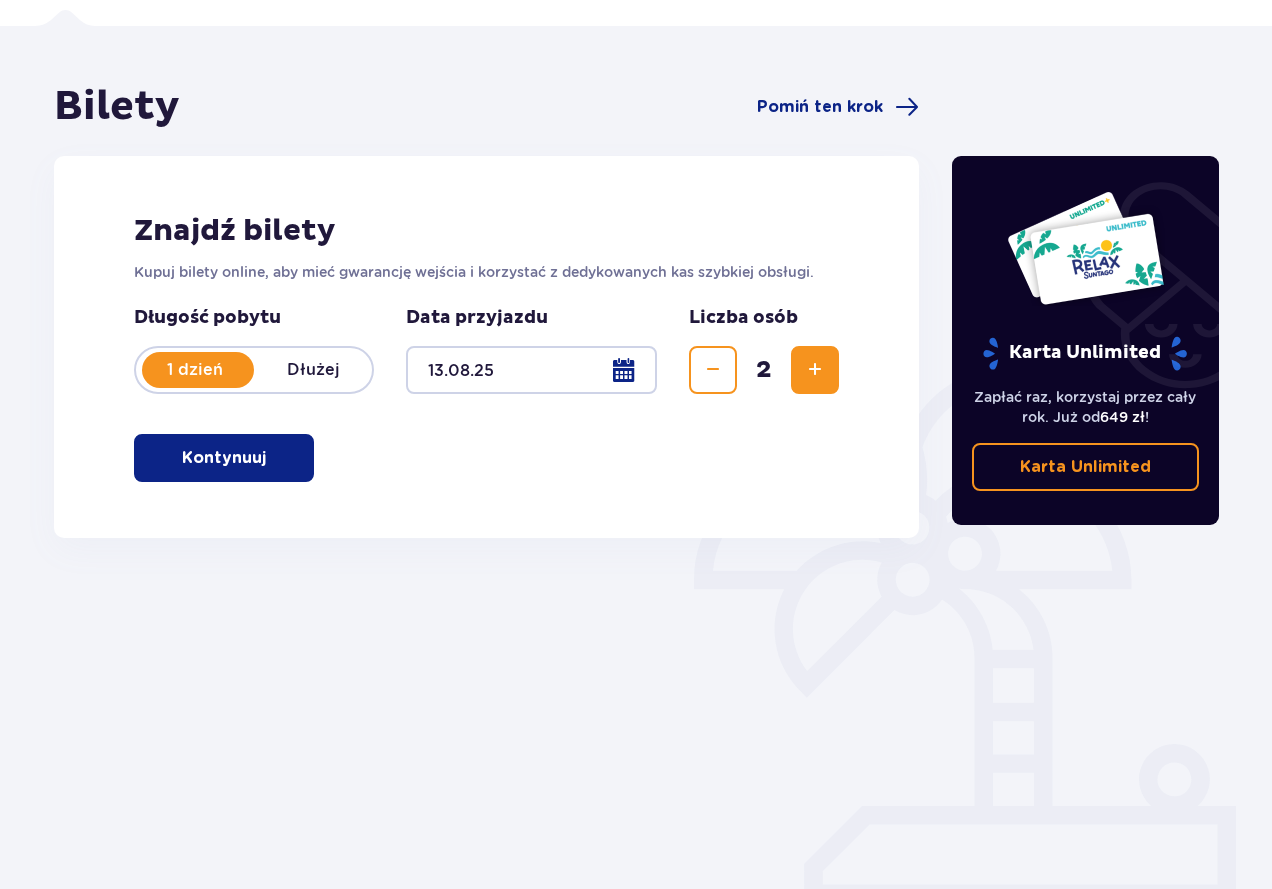 click on "Kontynuuj" at bounding box center [224, 458] 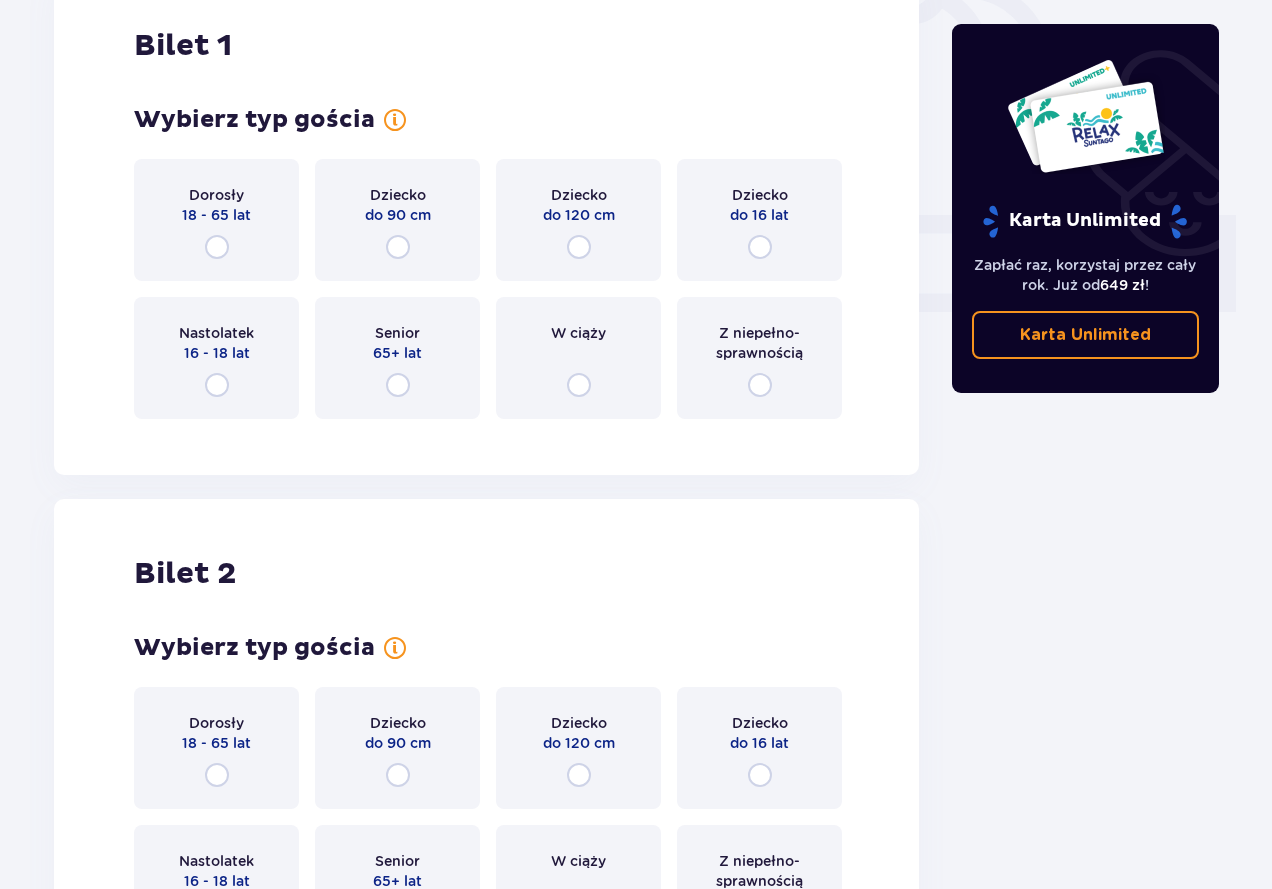 scroll, scrollTop: 668, scrollLeft: 0, axis: vertical 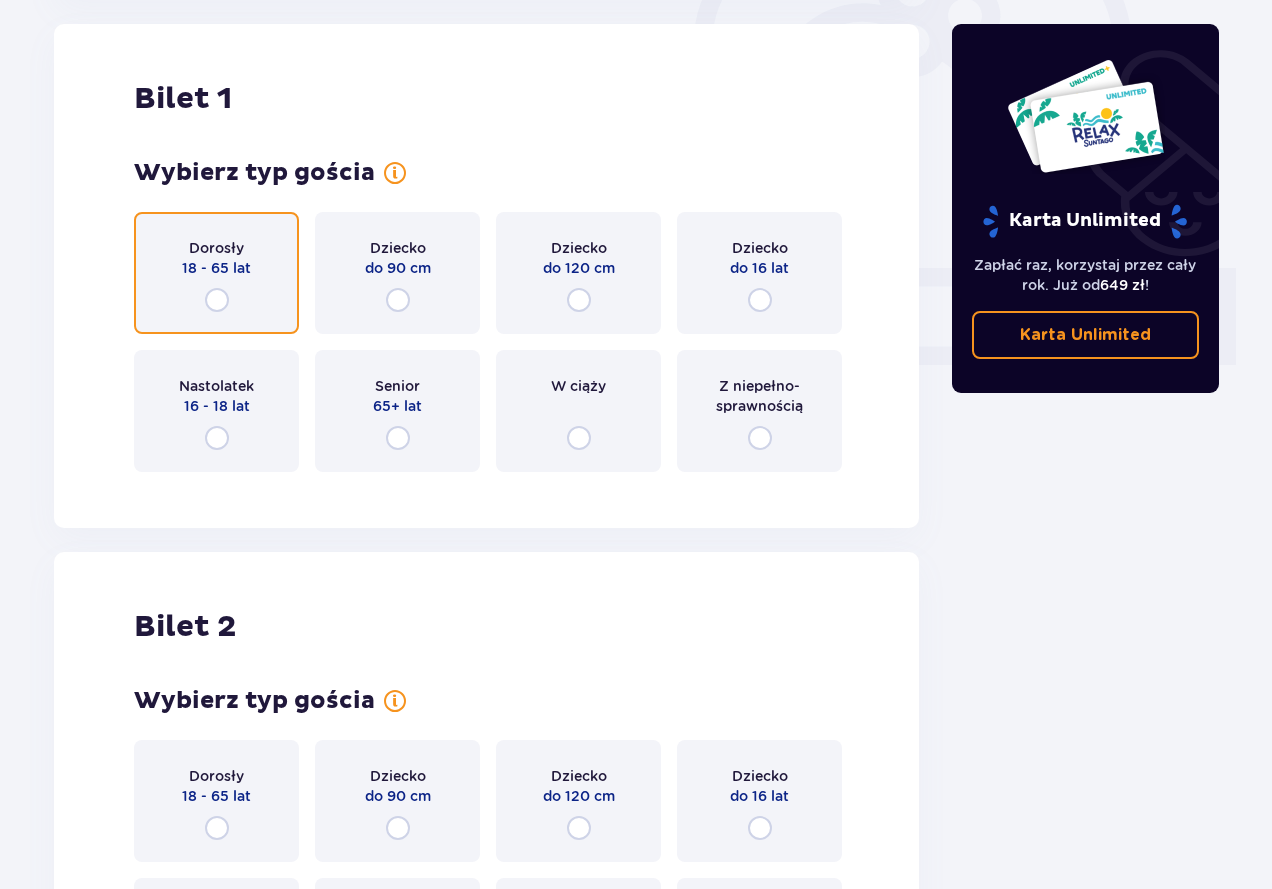 click at bounding box center [217, 300] 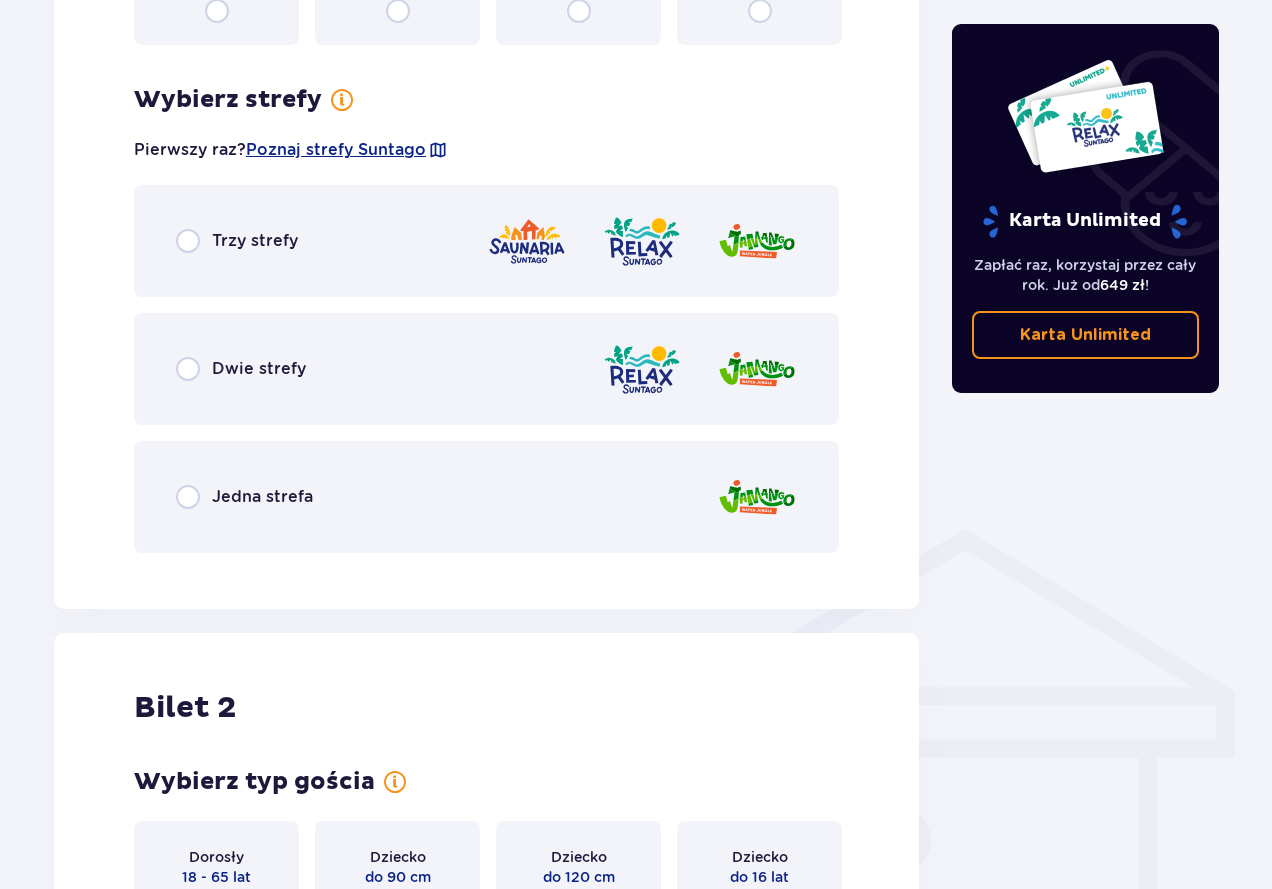 scroll, scrollTop: 1156, scrollLeft: 0, axis: vertical 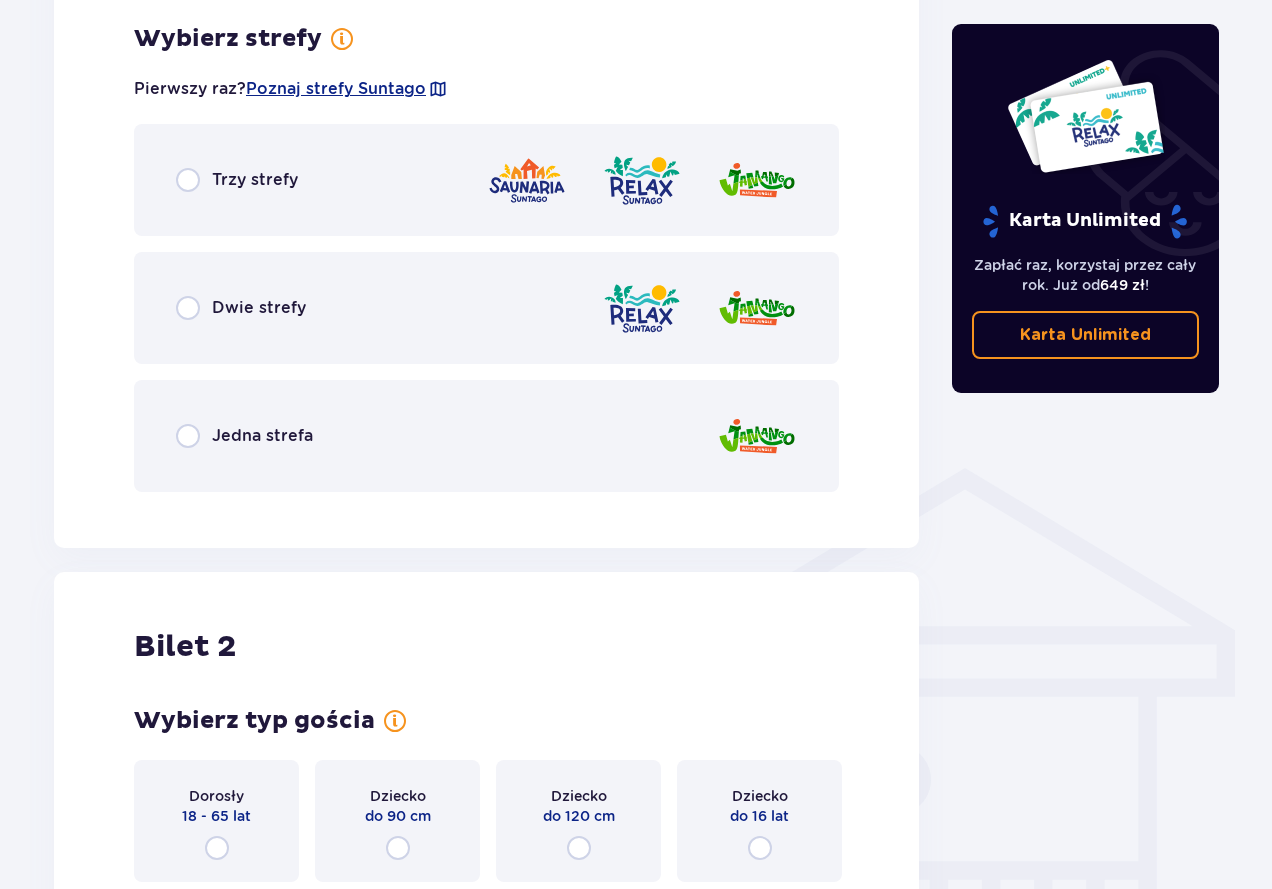 click on "Trzy strefy" at bounding box center (255, 180) 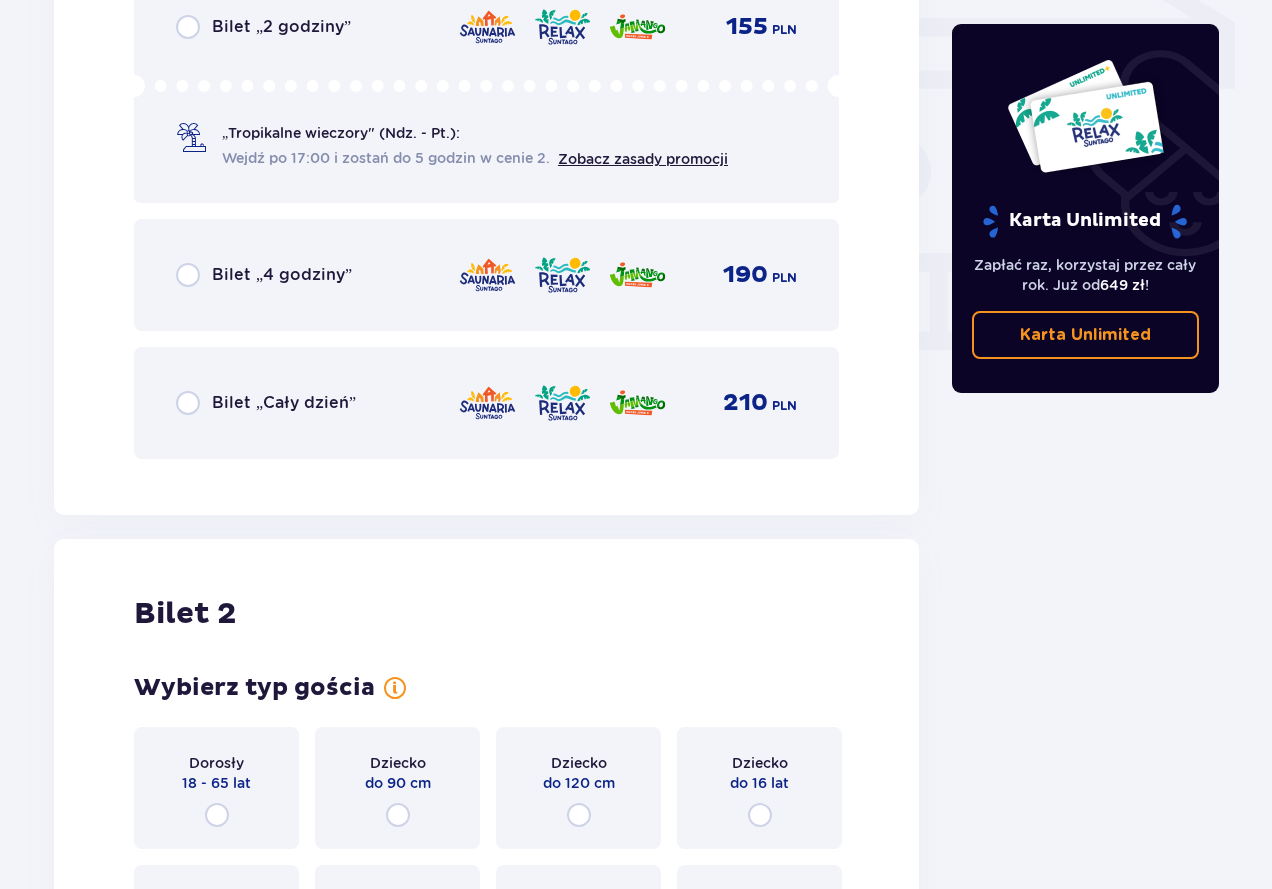 scroll, scrollTop: 1664, scrollLeft: 0, axis: vertical 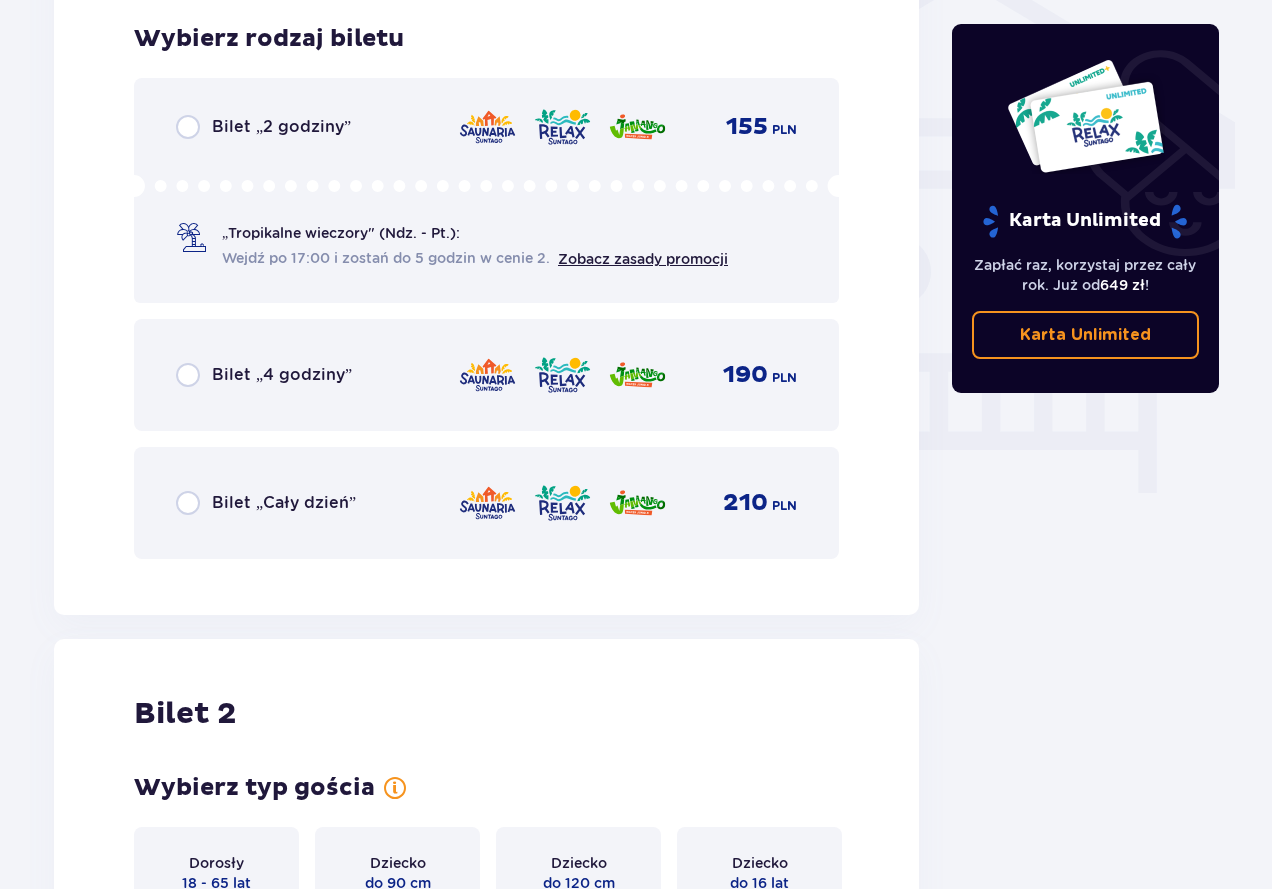 click on "Bilet „Cały dzień”   210 PLN" at bounding box center (486, 503) 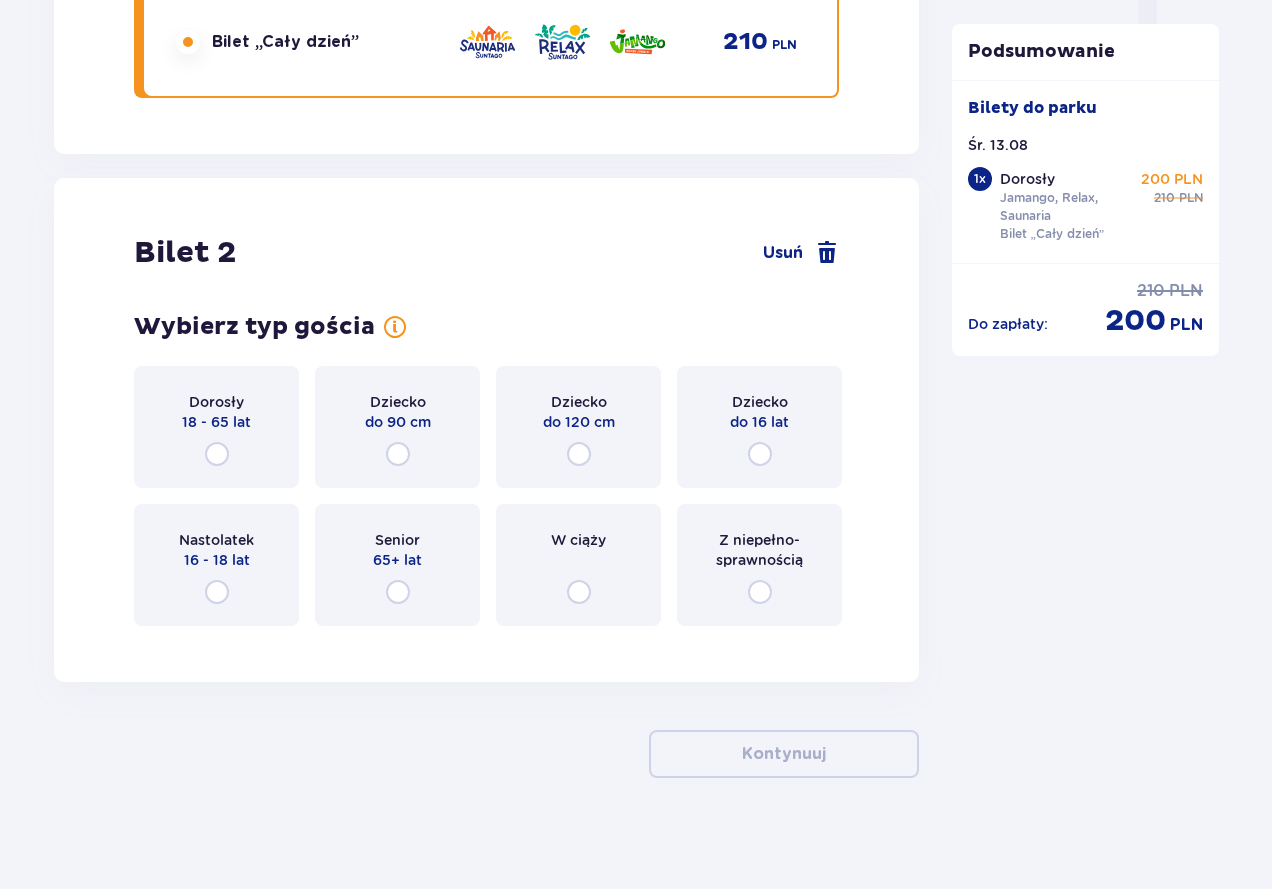 scroll, scrollTop: 2134, scrollLeft: 0, axis: vertical 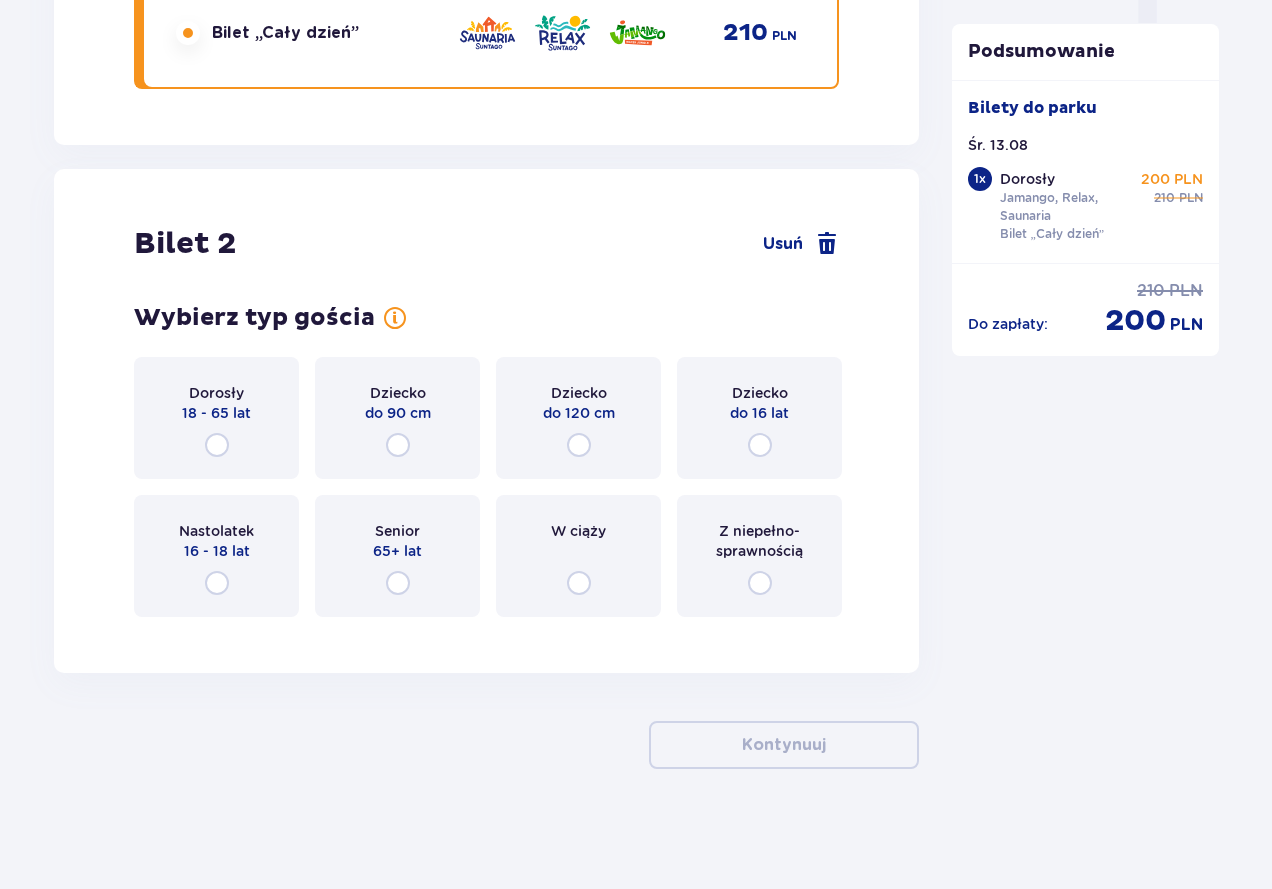 click on "18 - 65 lat" at bounding box center (216, 413) 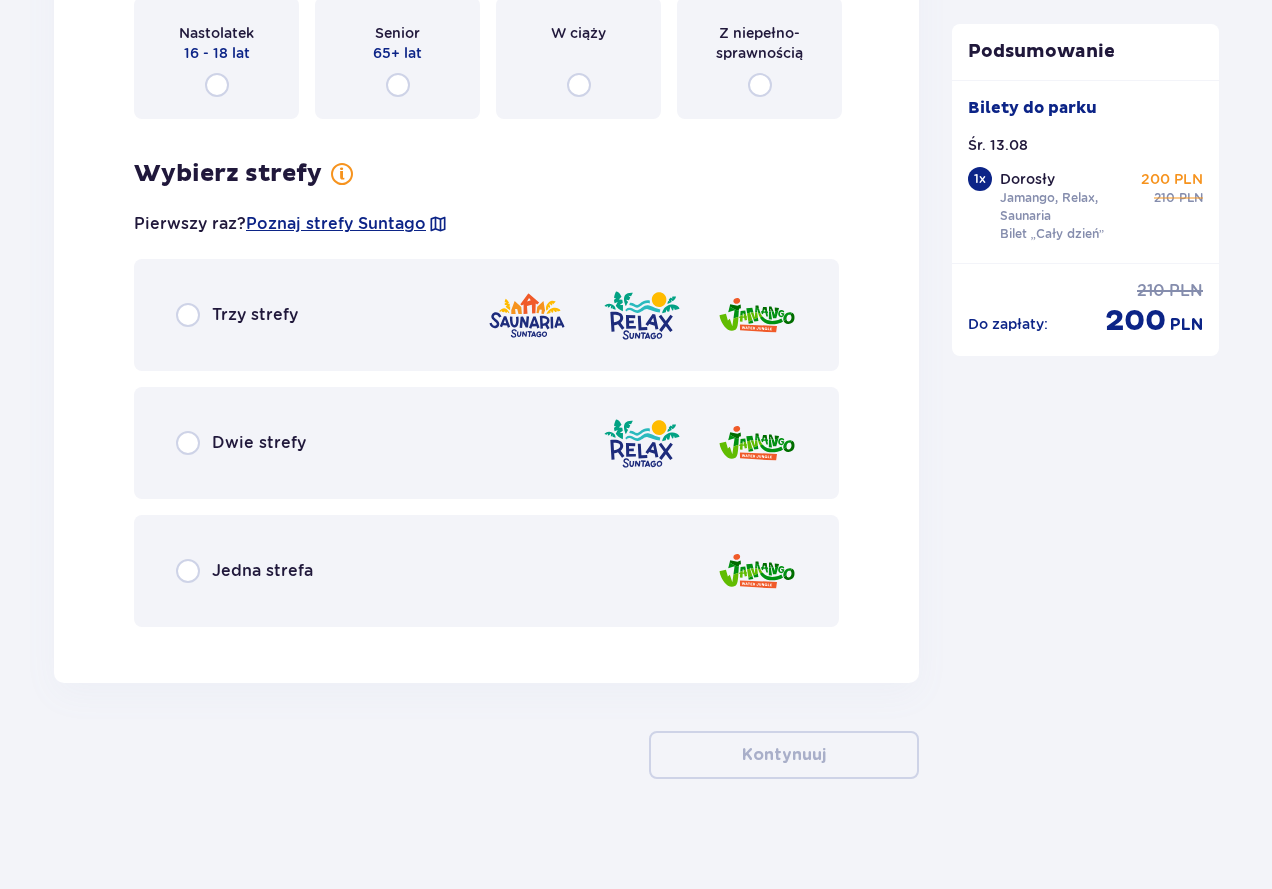 scroll, scrollTop: 2642, scrollLeft: 0, axis: vertical 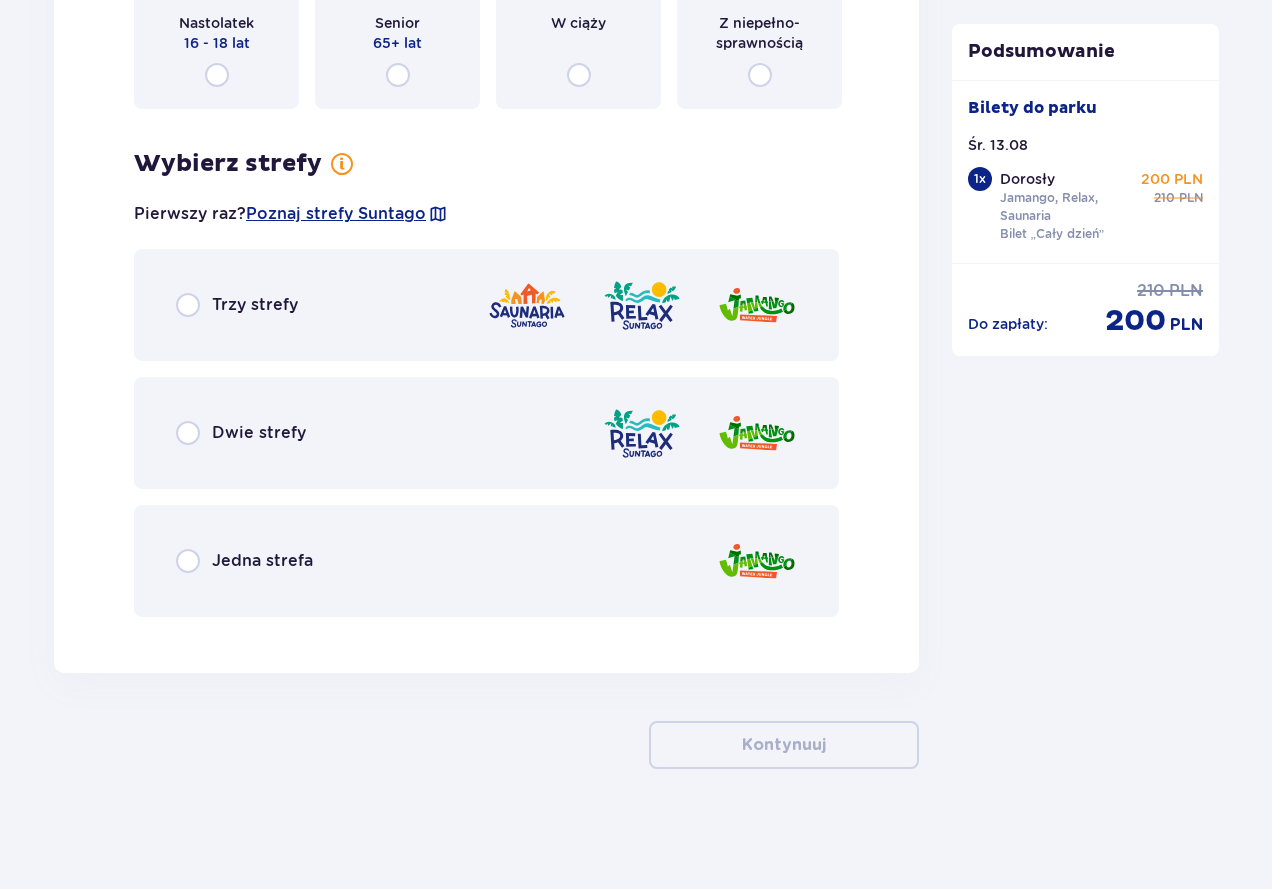 click on "Trzy strefy" at bounding box center [486, 305] 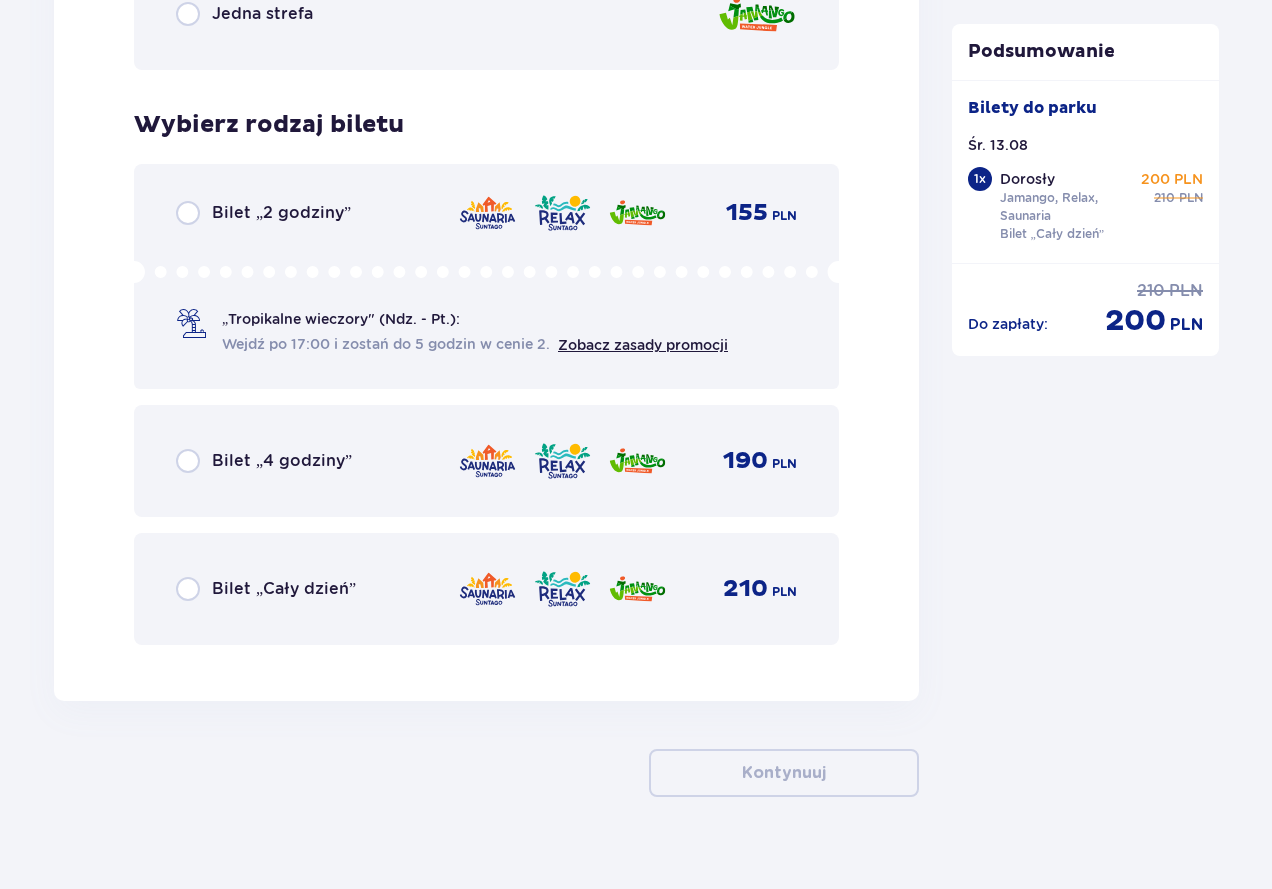 scroll, scrollTop: 3217, scrollLeft: 0, axis: vertical 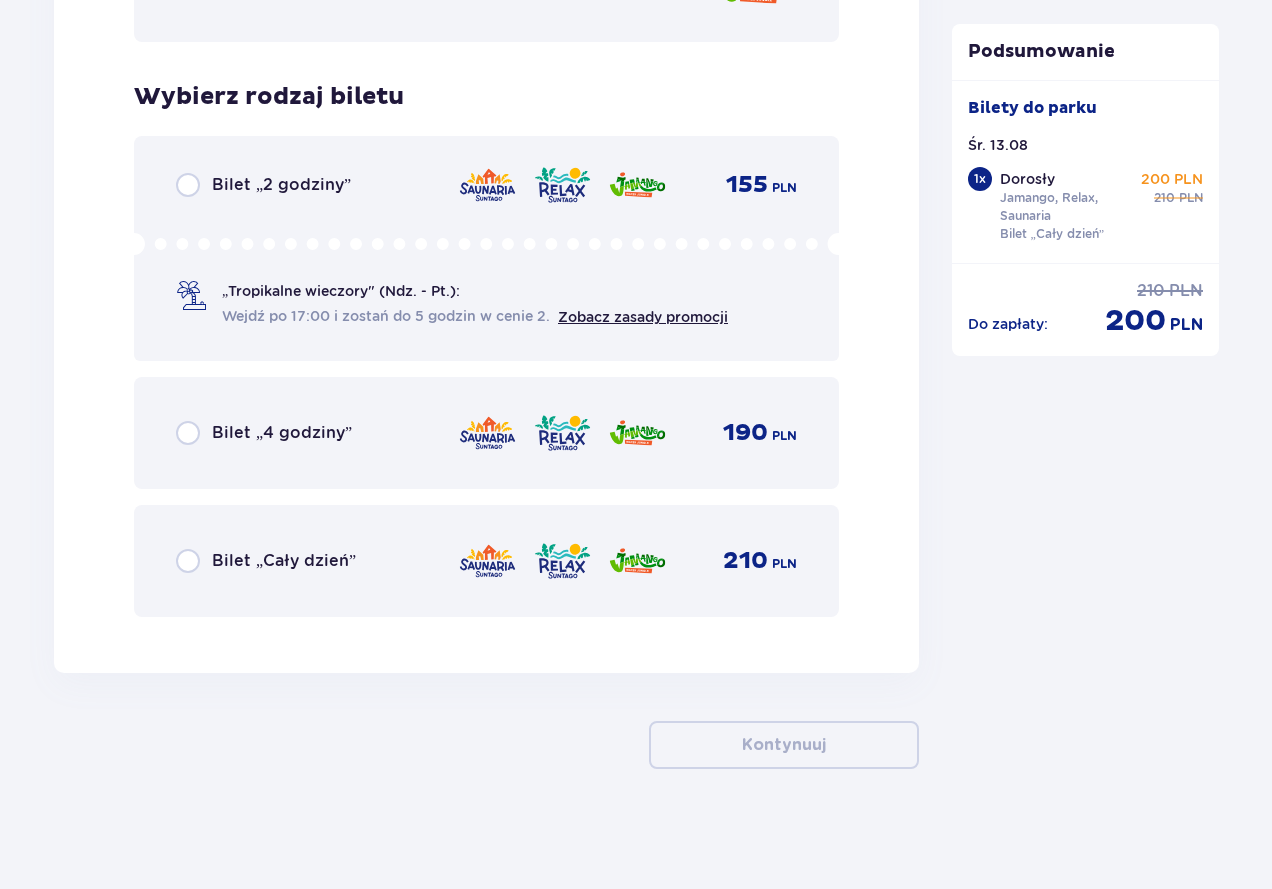 click on "Bilet „Cały dzień”   210 PLN" at bounding box center [486, 561] 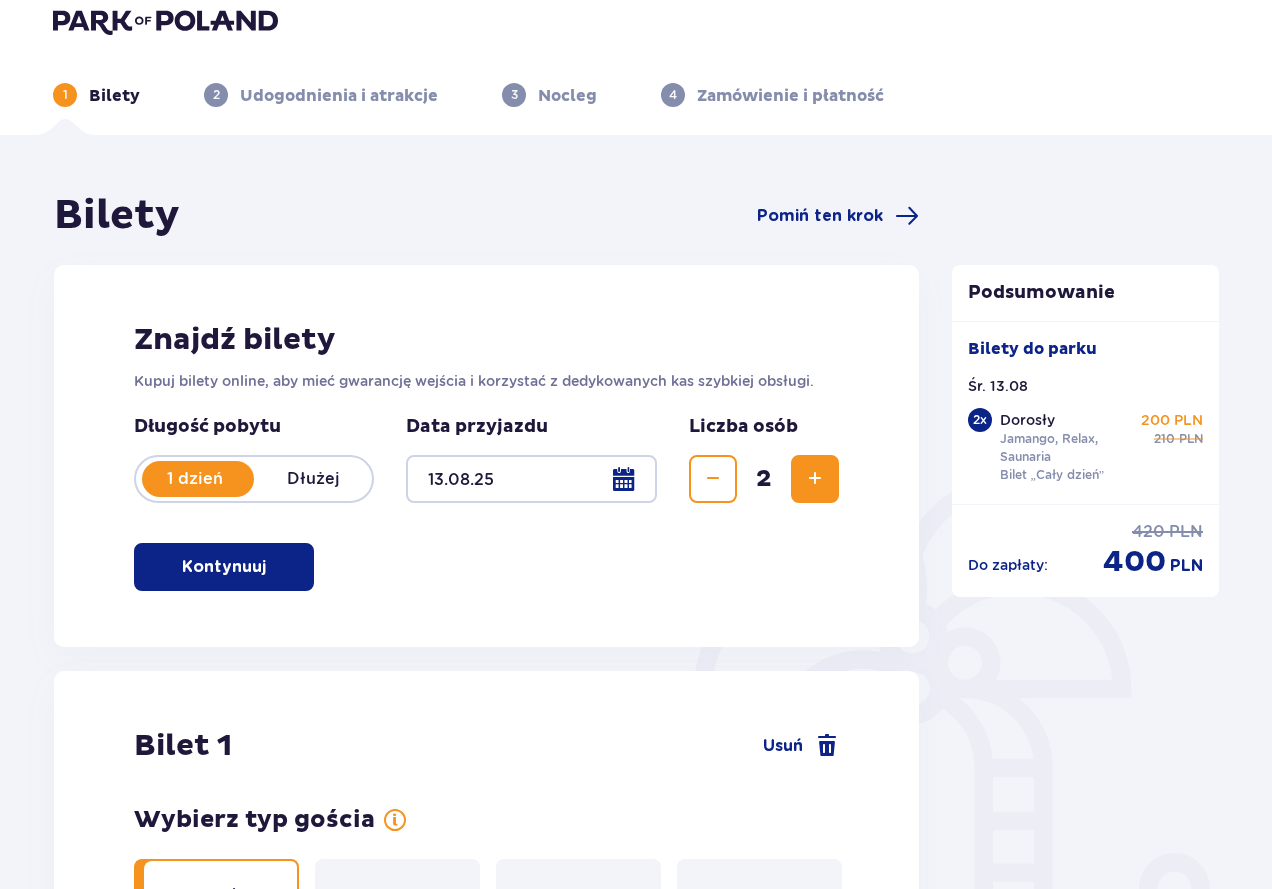 scroll, scrollTop: 0, scrollLeft: 0, axis: both 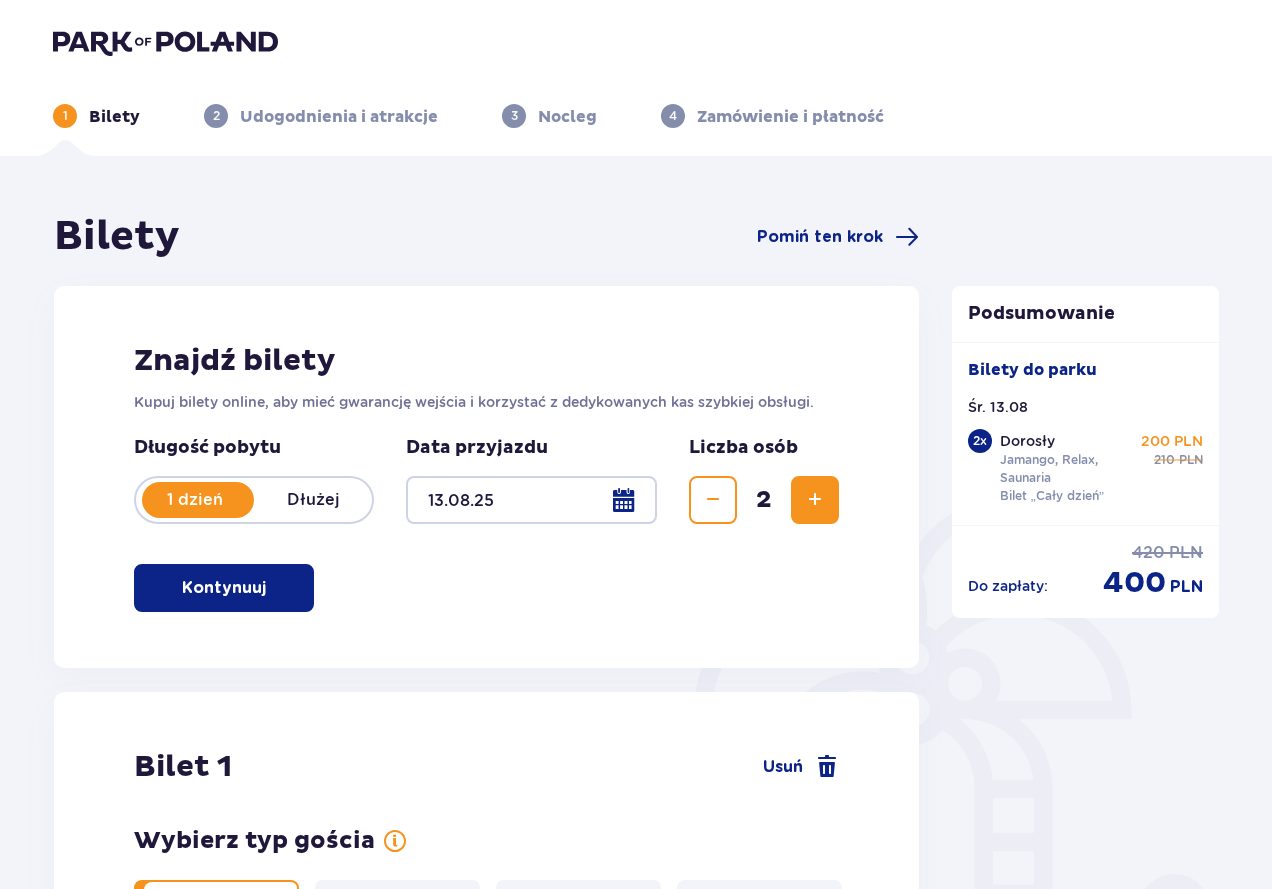 click at bounding box center (531, 500) 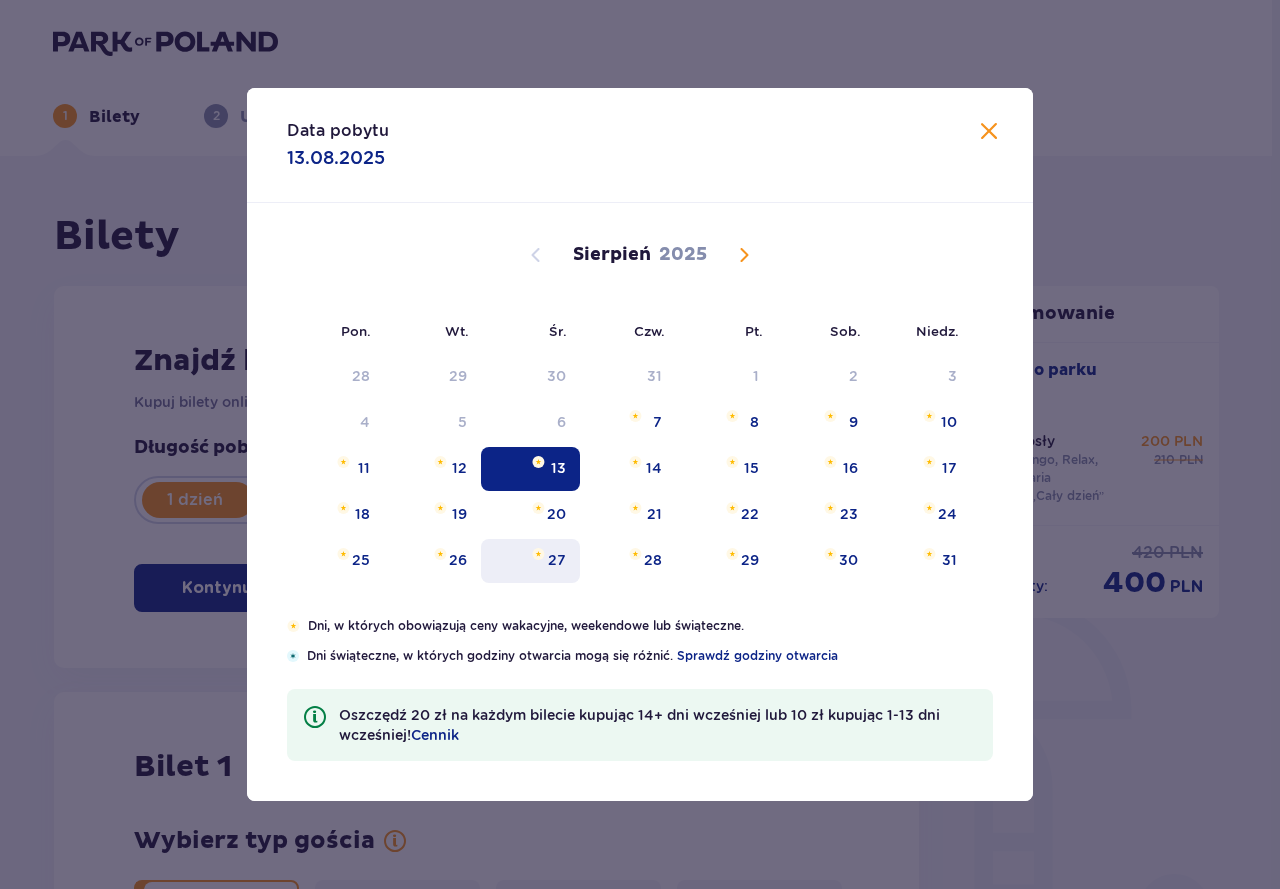 click on "27" at bounding box center (530, 561) 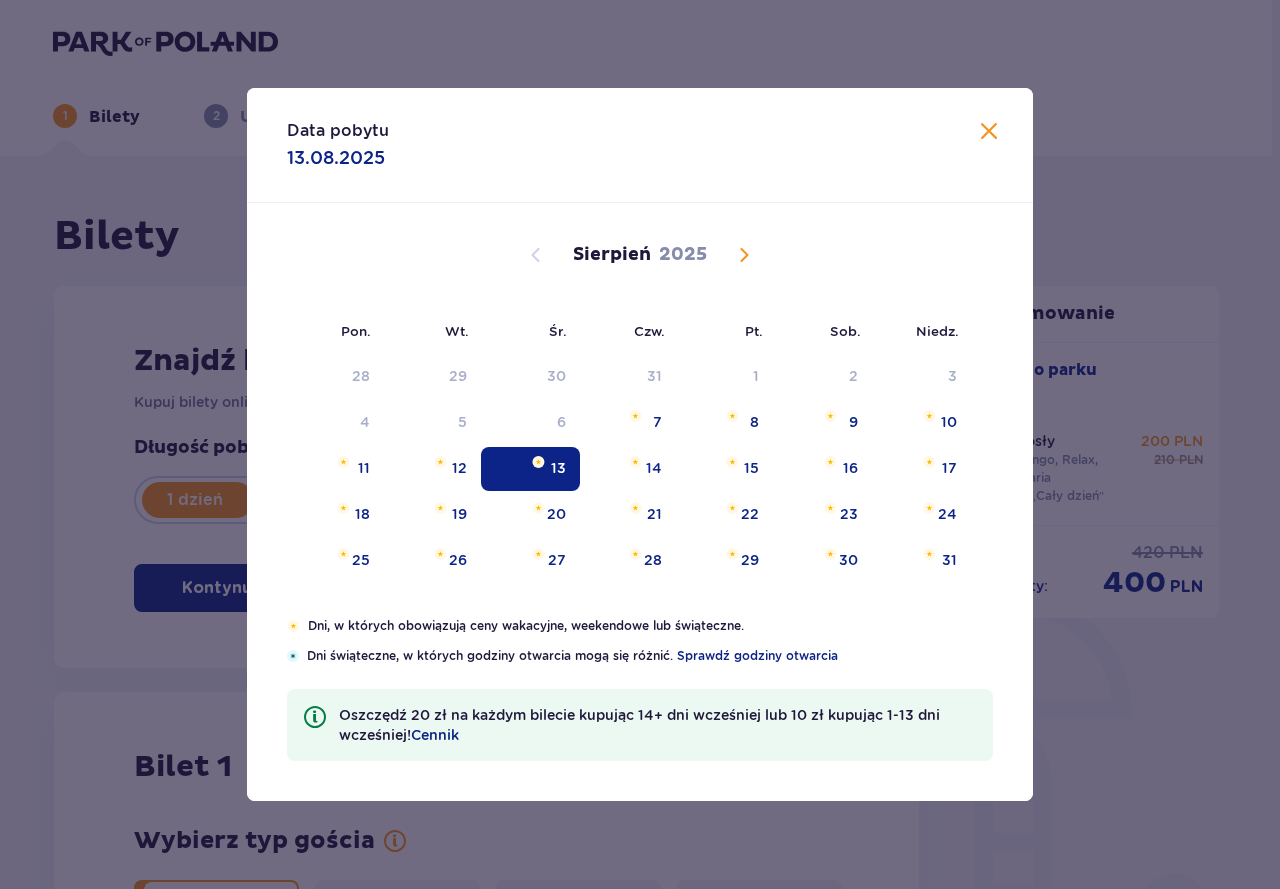 type on "[DATE]" 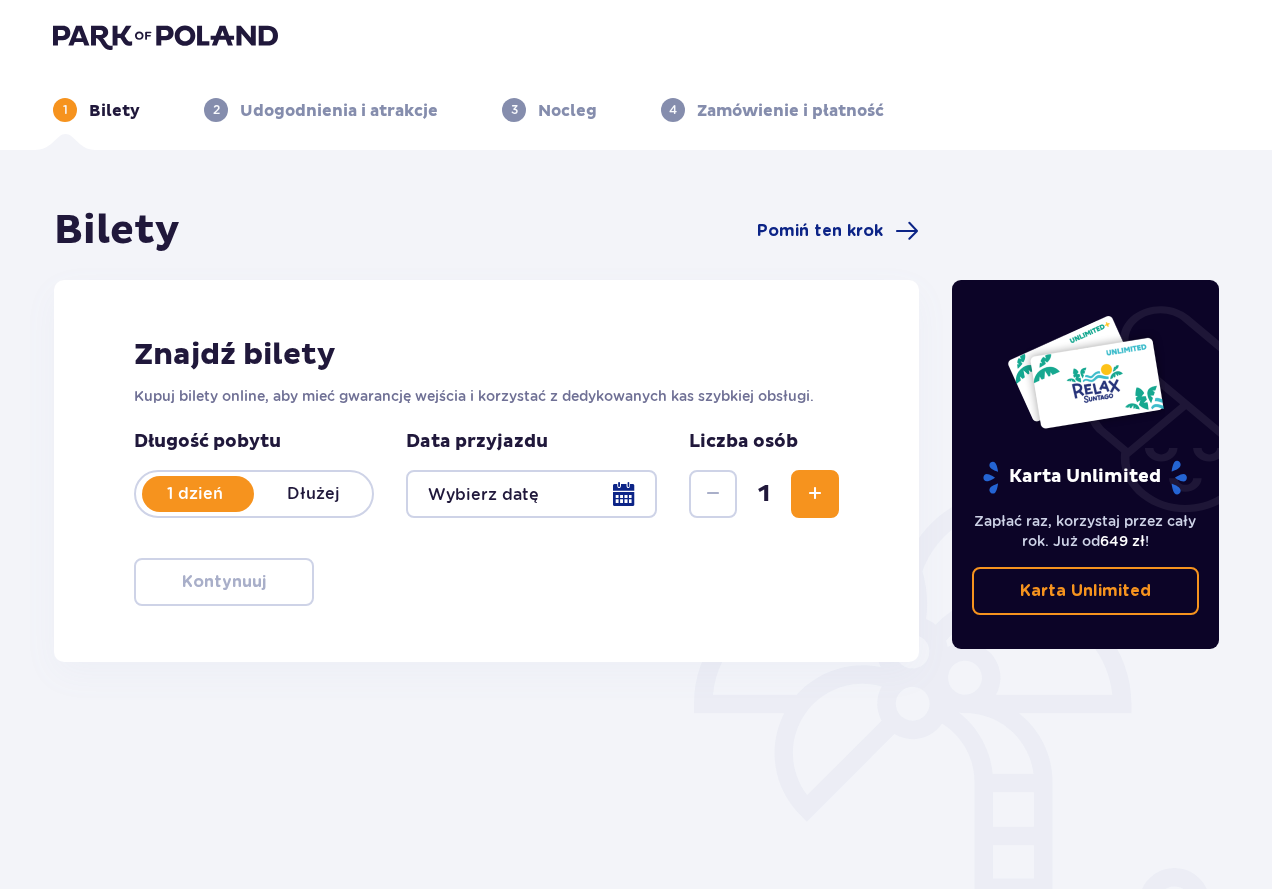 scroll, scrollTop: 130, scrollLeft: 0, axis: vertical 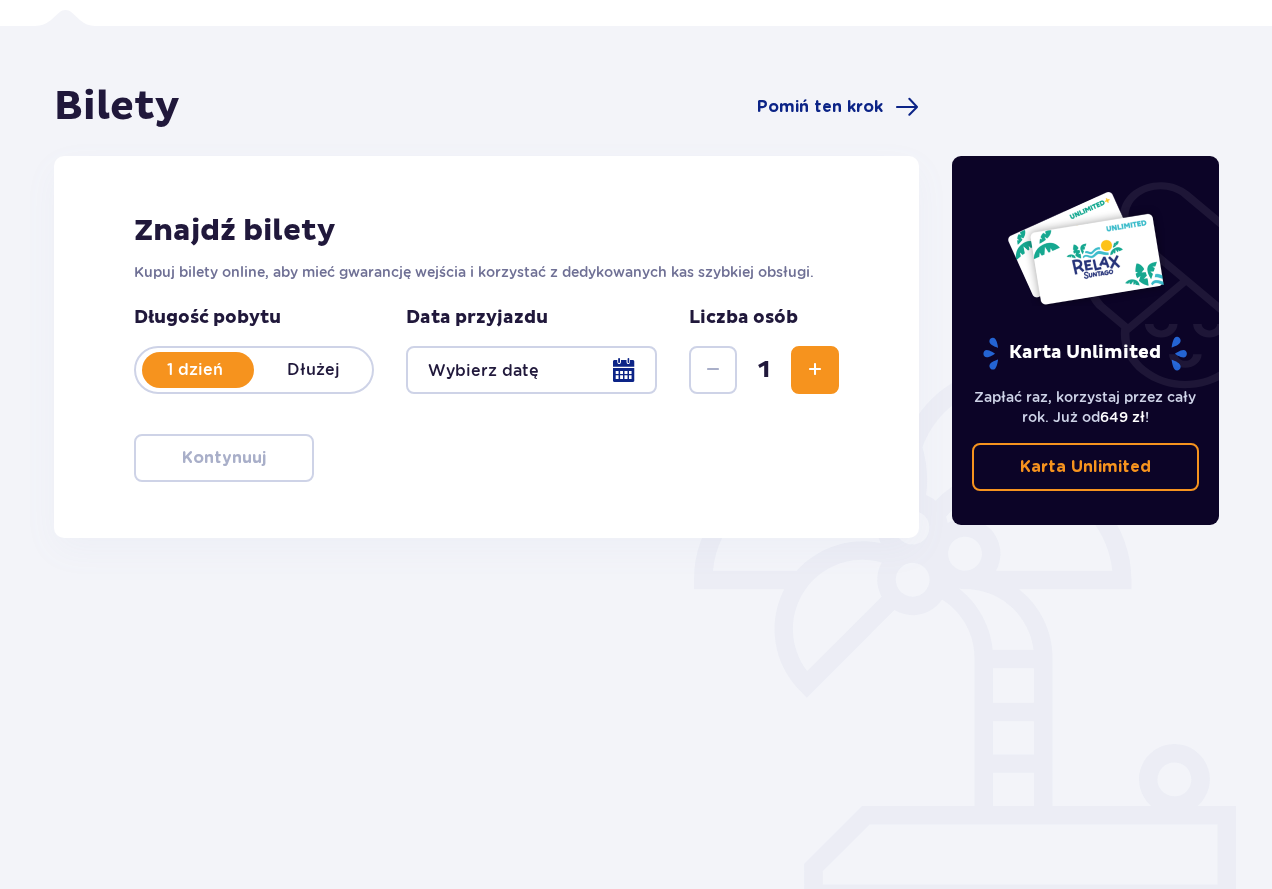 click on "Znajdź bilety Kupuj bilety online, aby mieć gwarancję wejścia i korzystać z dedykowanych kas szybkiej obsługi. Długość pobytu 1 dzień Dłużej Data przyjazdu Liczba osób 1 Kontynuuj" at bounding box center [486, 347] 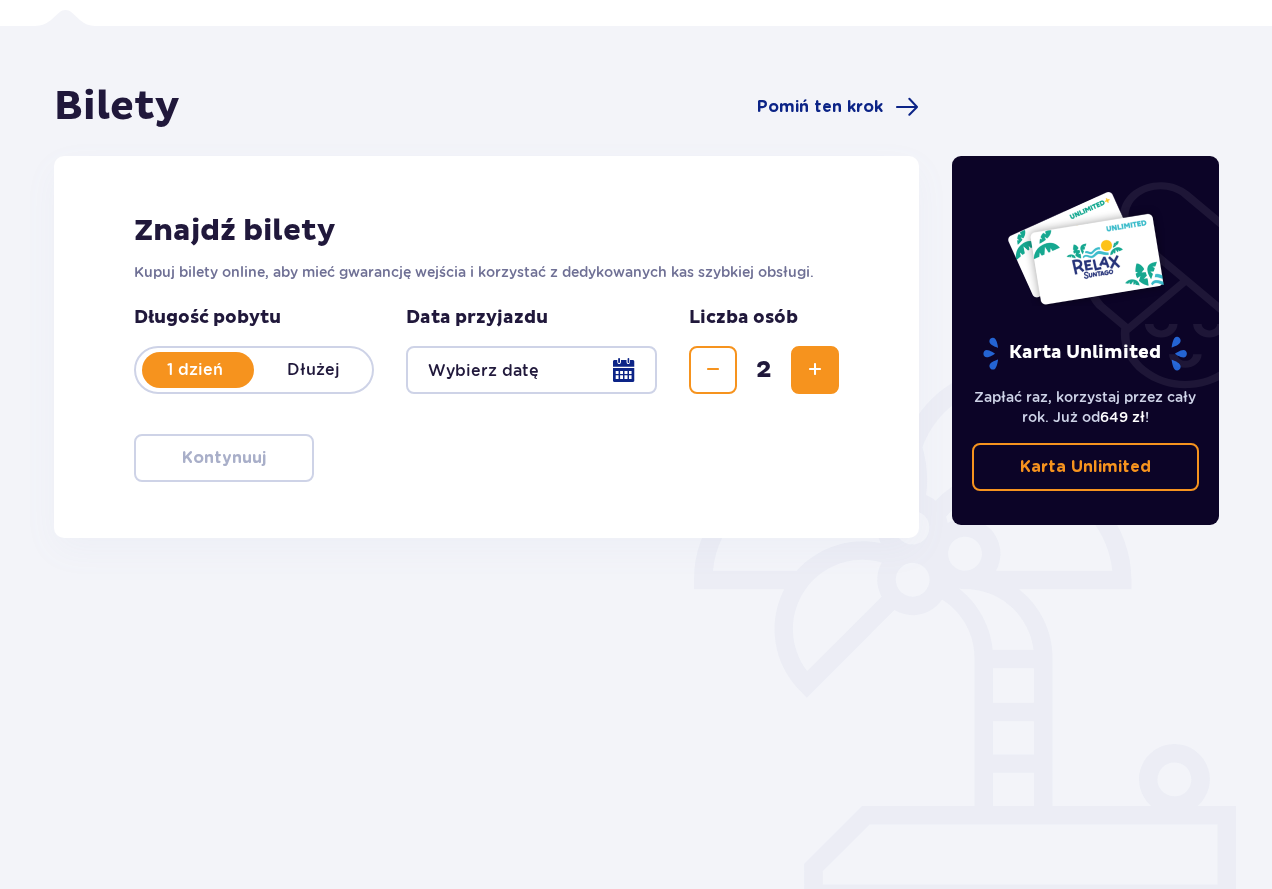 click at bounding box center (531, 370) 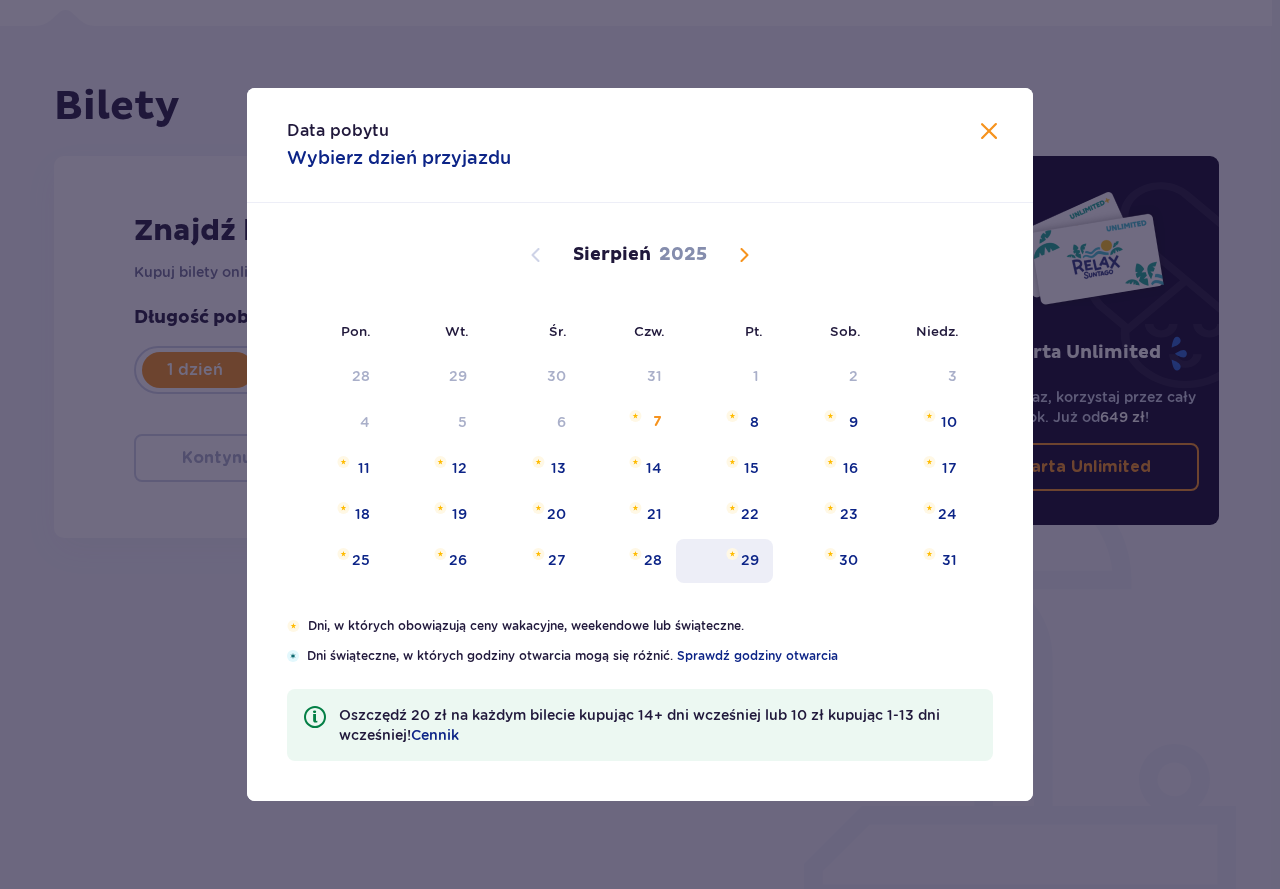 click on "29" at bounding box center [724, 561] 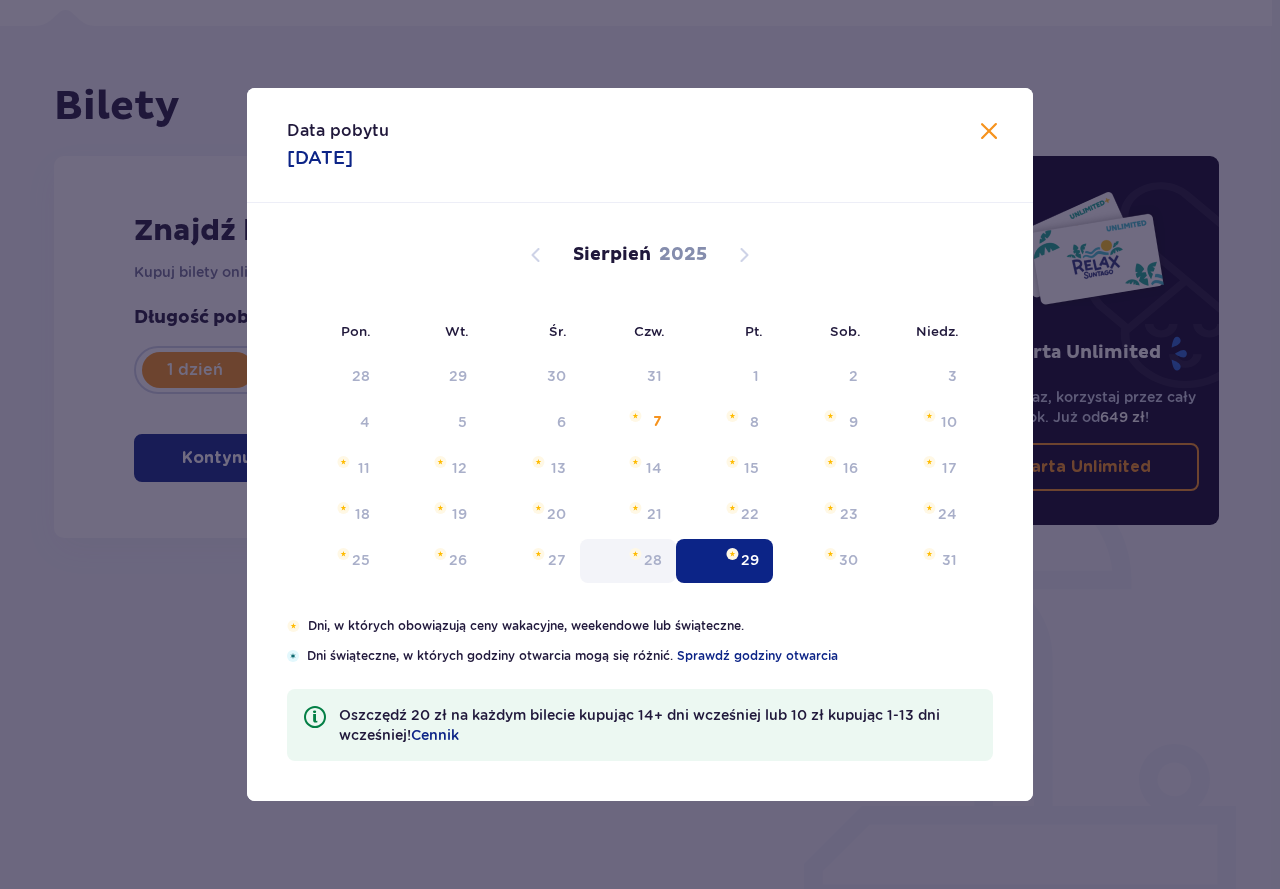 click on "Bilety Pomiń ten krok Znajdź bilety Kupuj bilety online, aby mieć gwarancję wejścia i korzystać z dedykowanych kas szybkiej obsługi. Długość pobytu 1 dzień Dłużej Data przyjazdu [DATE] Liczba osób 2 Kontynuuj Data pobytu [DATE] Pon. Wt. Śr. Czw. Pt. Sob. Niedz. Lipiec 2025 30 1 2 3 4 5 6 7 8 9 10 11 12 13 14 15 16 17 18 19 20 21 22 23 24 25 26 27 28 29 30 31 1 2 3 Sierpień 2025 28 29 30 31 1 2 3 4 5 6 7 8 9 10 11 12 13 14 15 16 17 18 19 20 21 22 23 24 25 26 27 28 29 30 31 Wrzesień 2025 1 2 3 4 5 6 7 8 9 10 11 12 13 14 15 16 17 18 19 20 21 22 23 24 25 26 27 28 29 30 1 2 3 4 5 Dni, w których obowiązują ceny wakacyjne, weekendowe lub świąteczne. Dni świąteczne, w których godziny otwarcia mogą się różnić. Sprawdź godziny otwarcia Oszczędź 20 zł na każdym bilecie kupując 14+ dni wcześniej lub 10 zł kupując 1-13 dni wcześniej! Cennik" at bounding box center [486, 425] 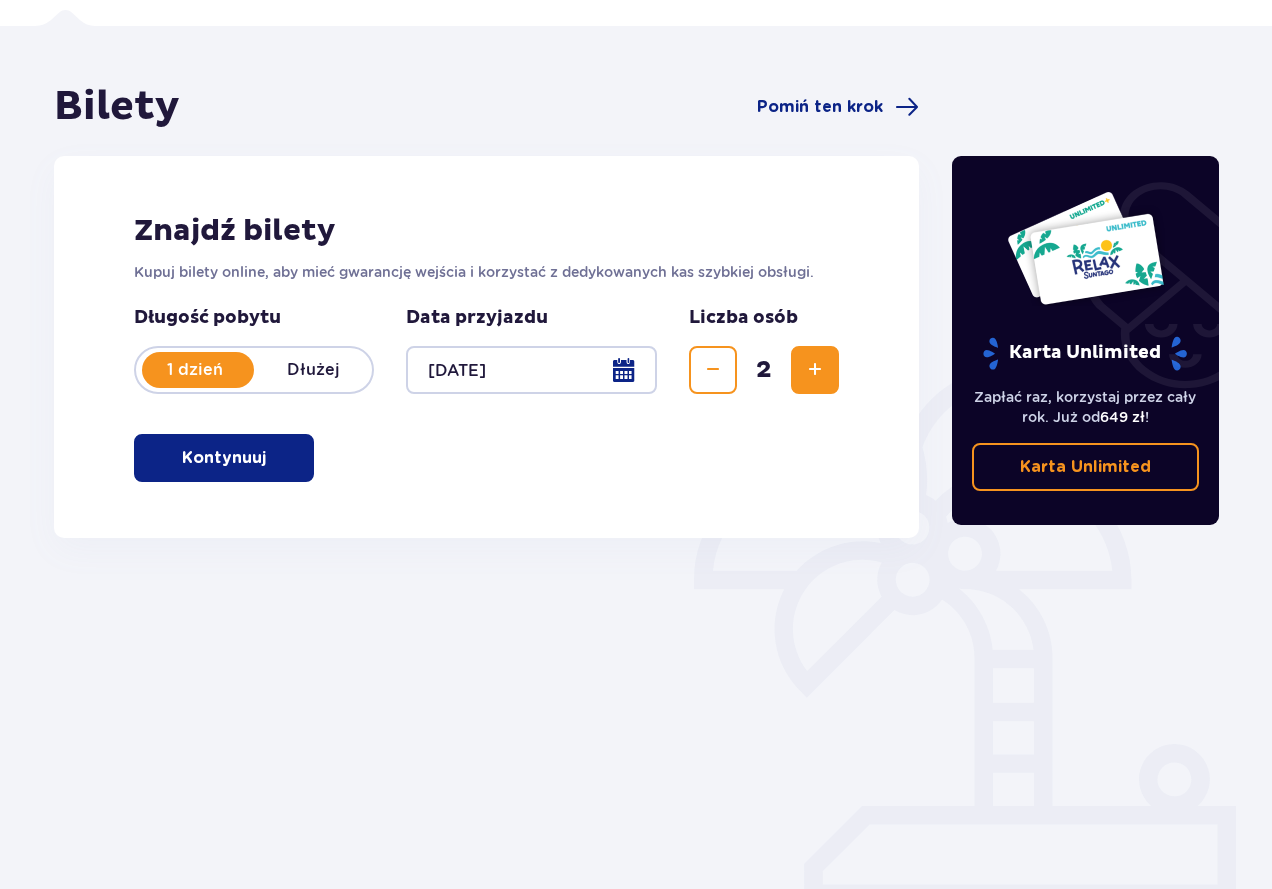 click at bounding box center (531, 370) 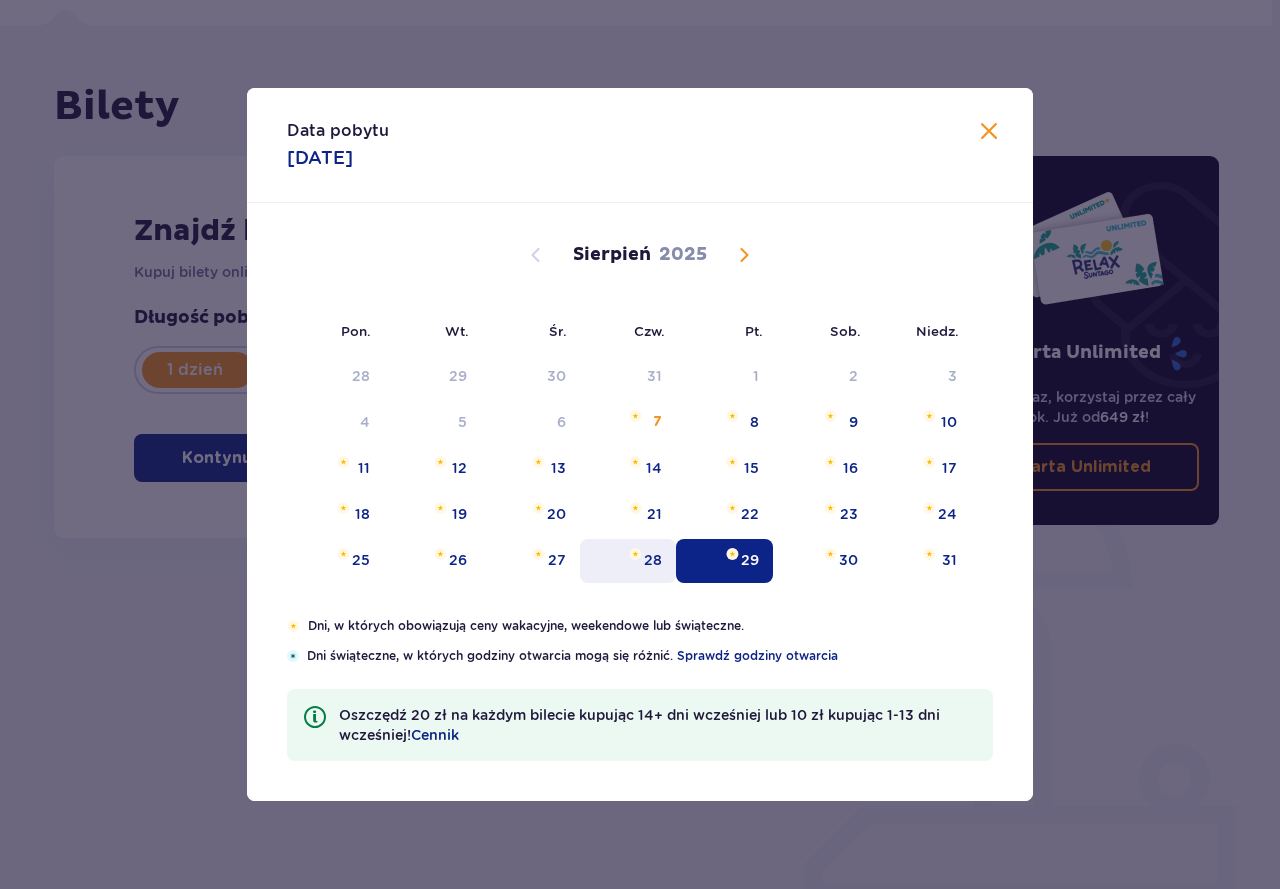 click on "28" at bounding box center (628, 561) 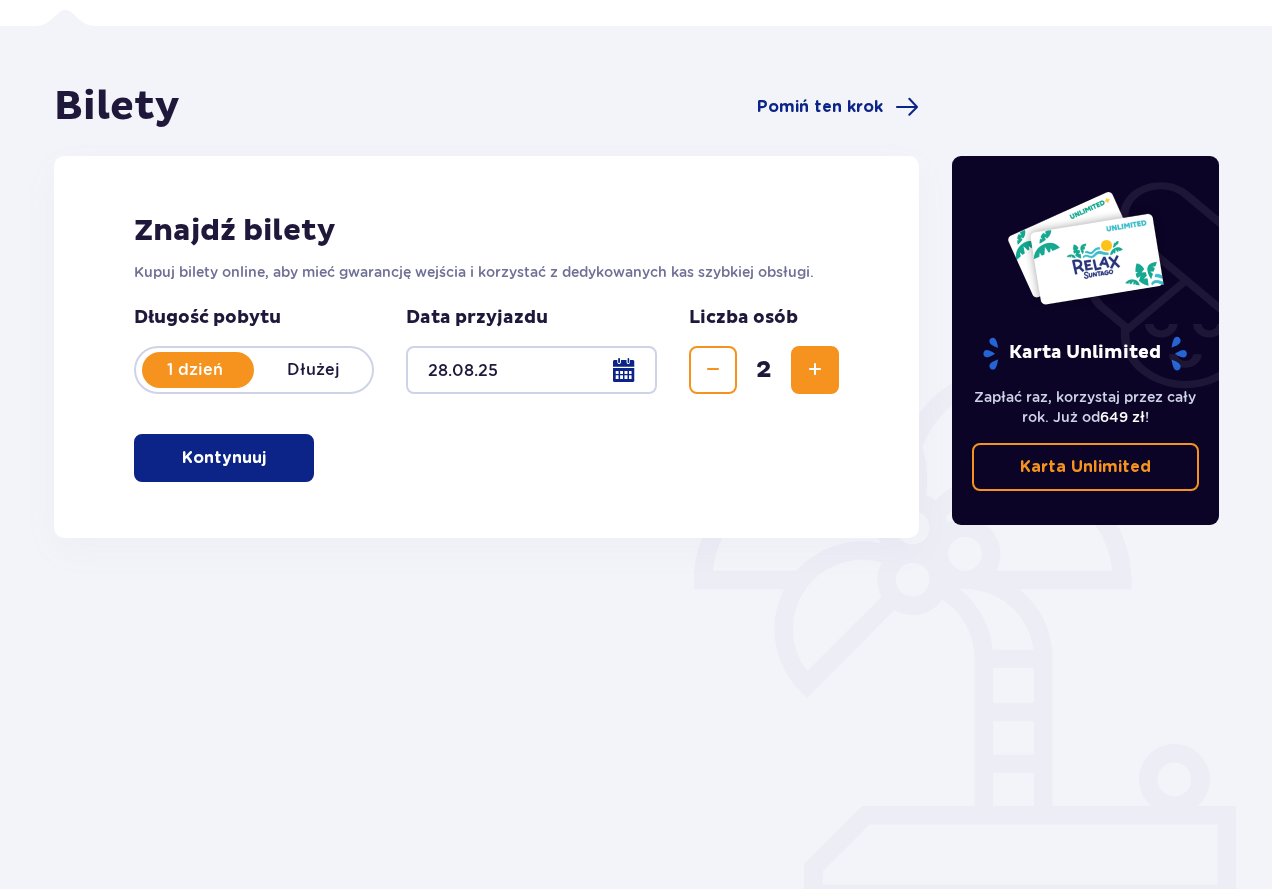 click on "Bilety Pomiń ten krok Znajdź bilety Kupuj bilety online, aby mieć gwarancję wejścia i korzystać z dedykowanych kas szybkiej obsługi. Długość pobytu 1 dzień Dłużej Data przyjazdu [DATE] Liczba osób 2 Kontynuuj" at bounding box center (486, 425) 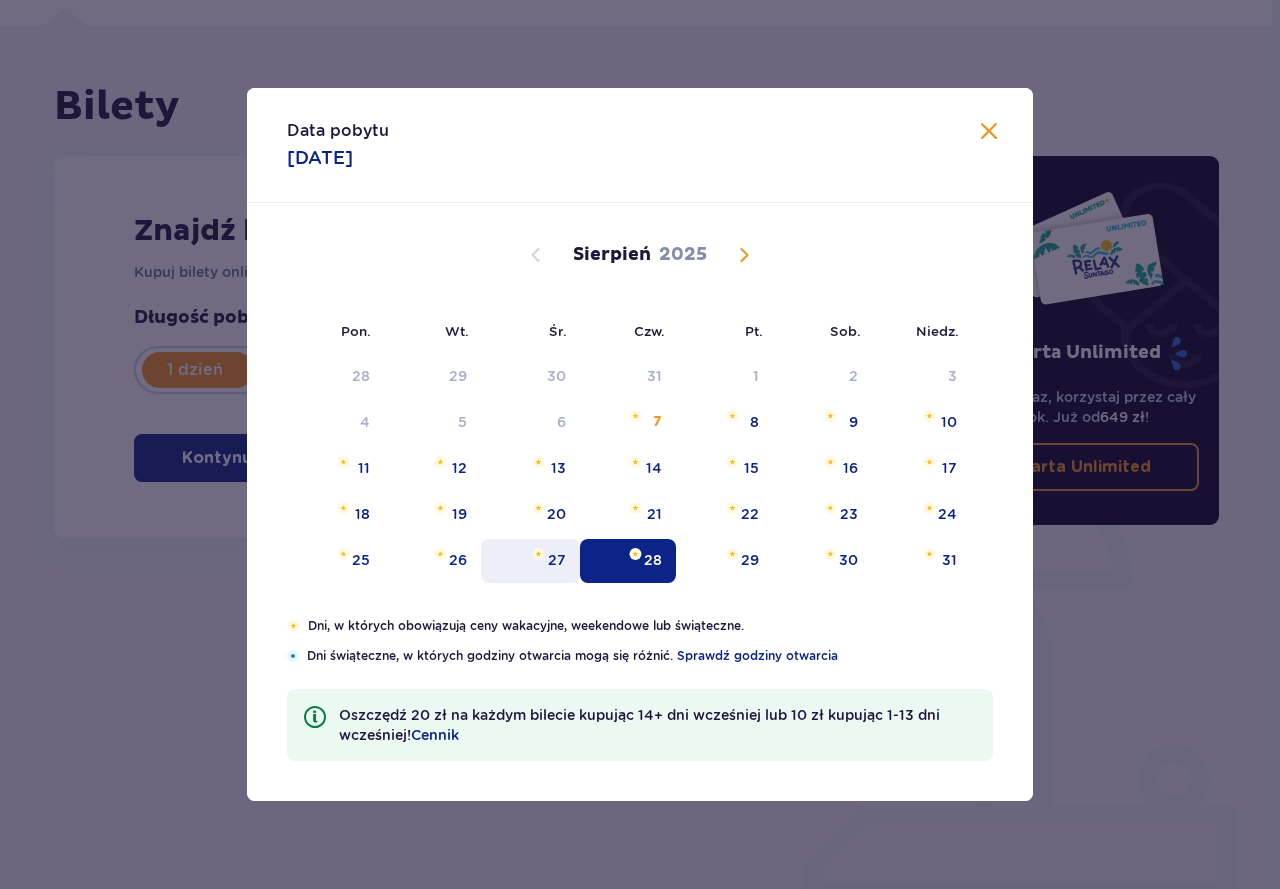 click on "27" at bounding box center (530, 561) 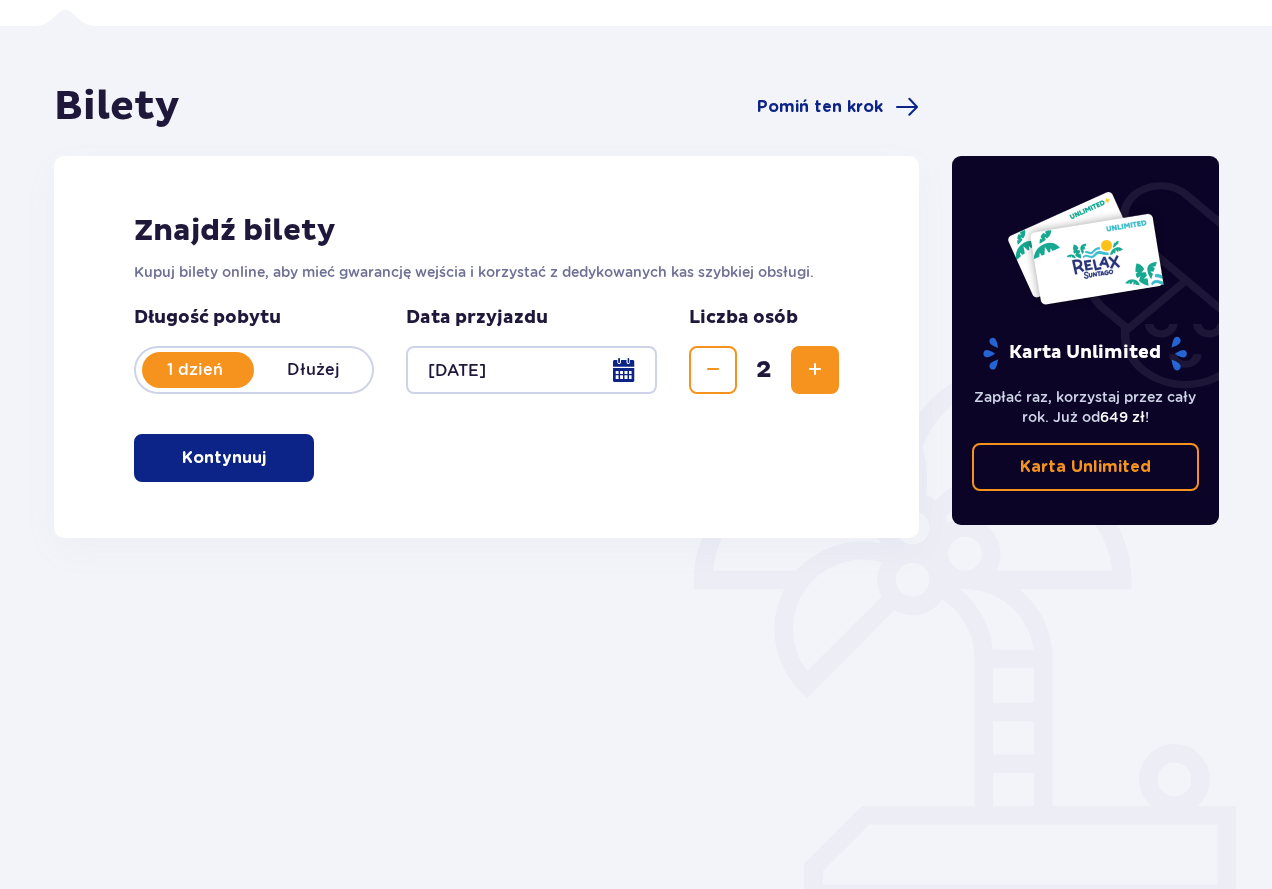 click on "Kontynuuj" at bounding box center [224, 458] 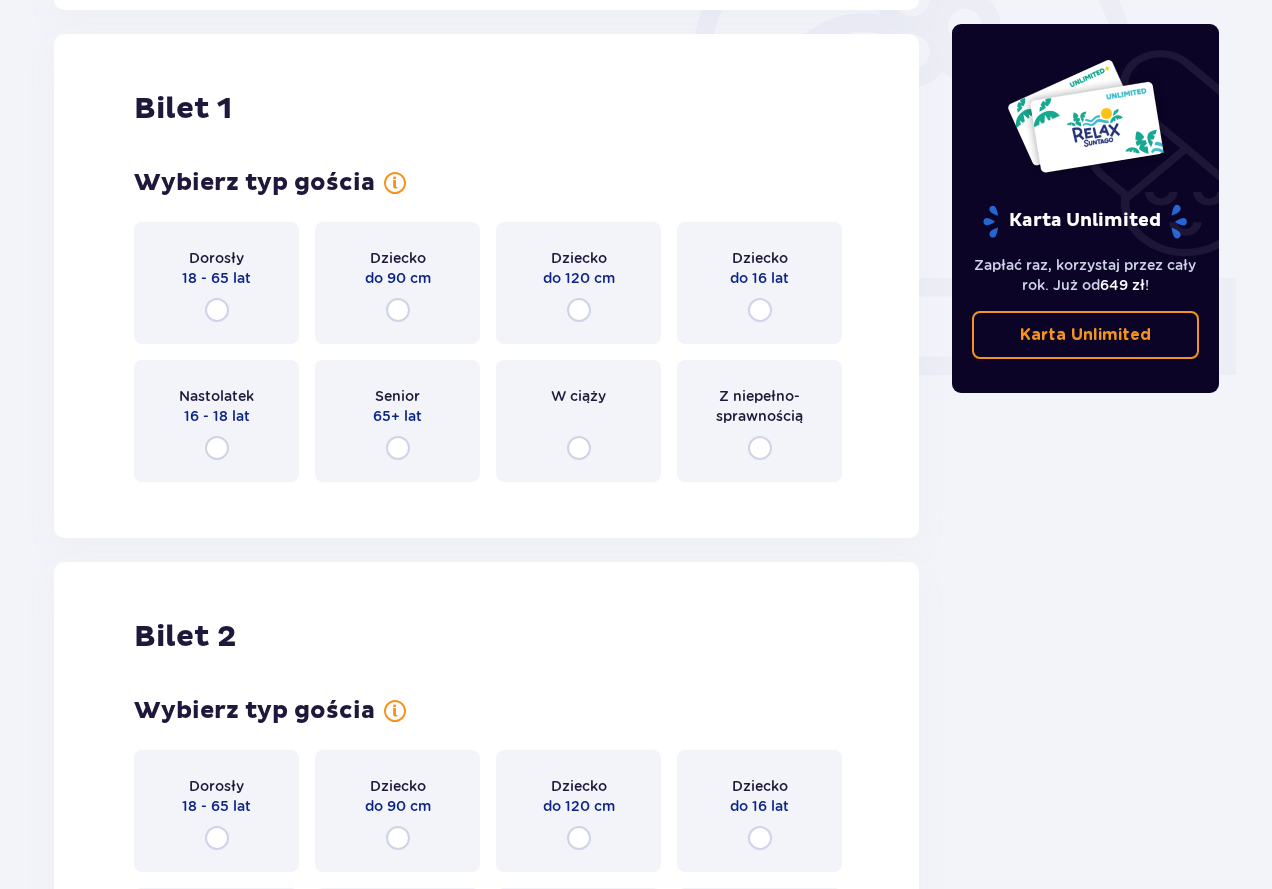 scroll, scrollTop: 668, scrollLeft: 0, axis: vertical 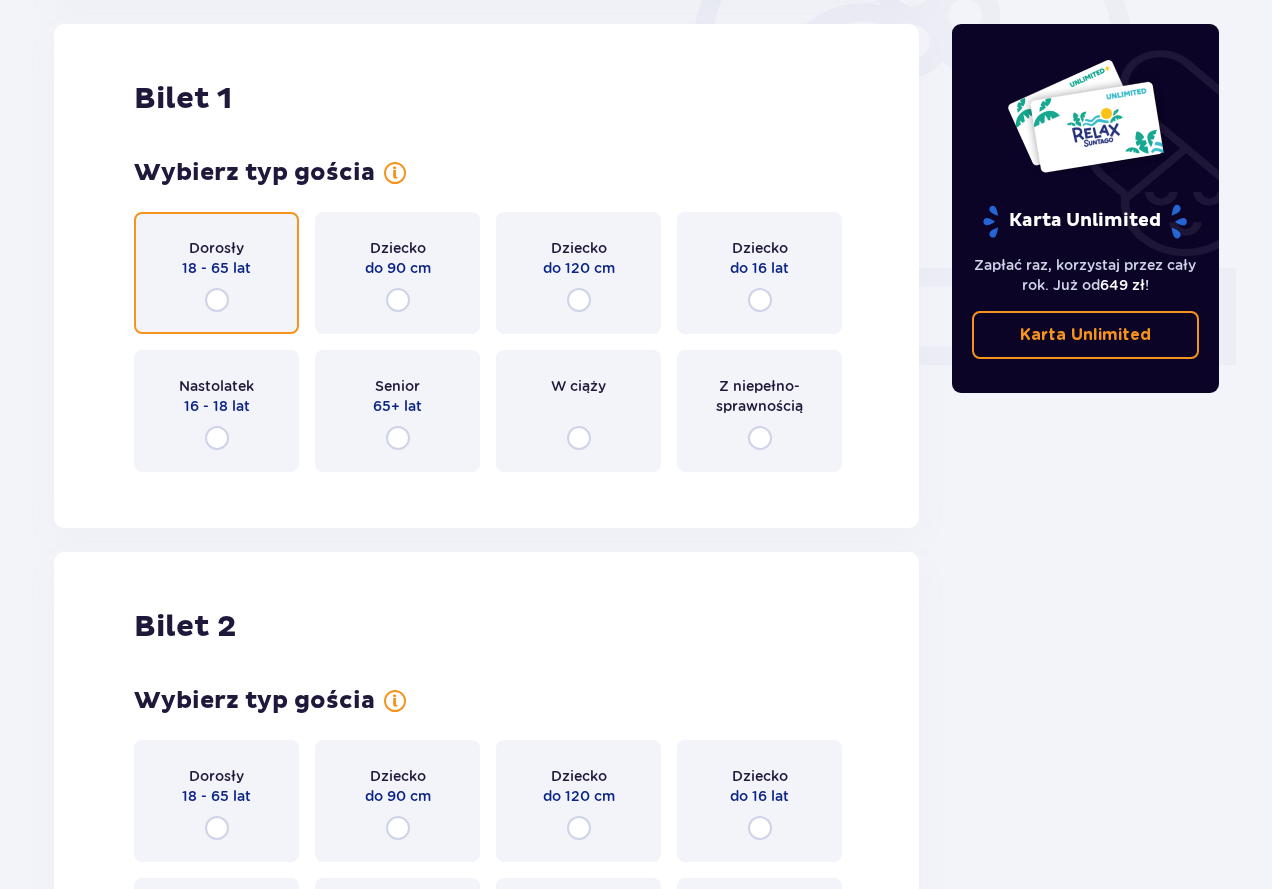 click at bounding box center [217, 300] 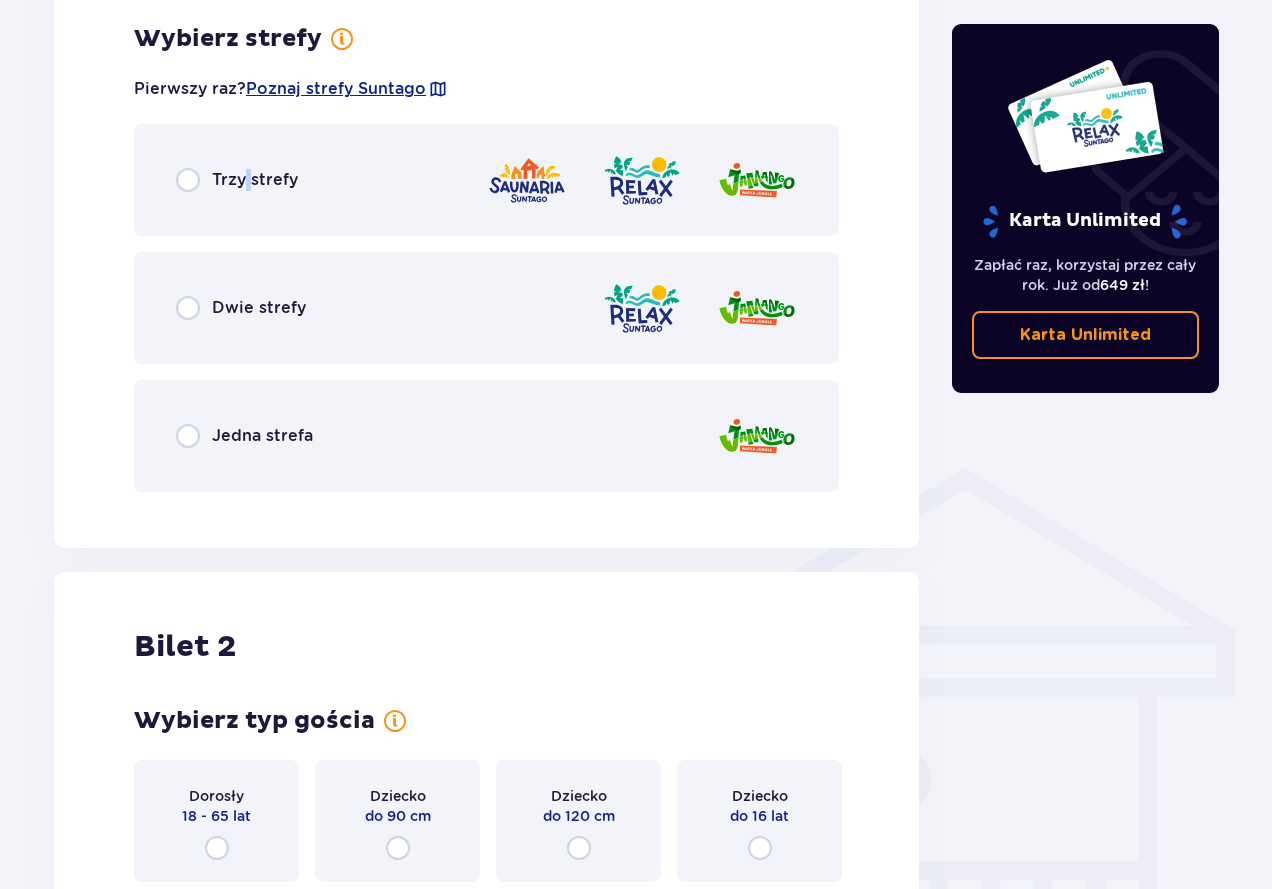 click on "Trzy strefy" at bounding box center [486, 180] 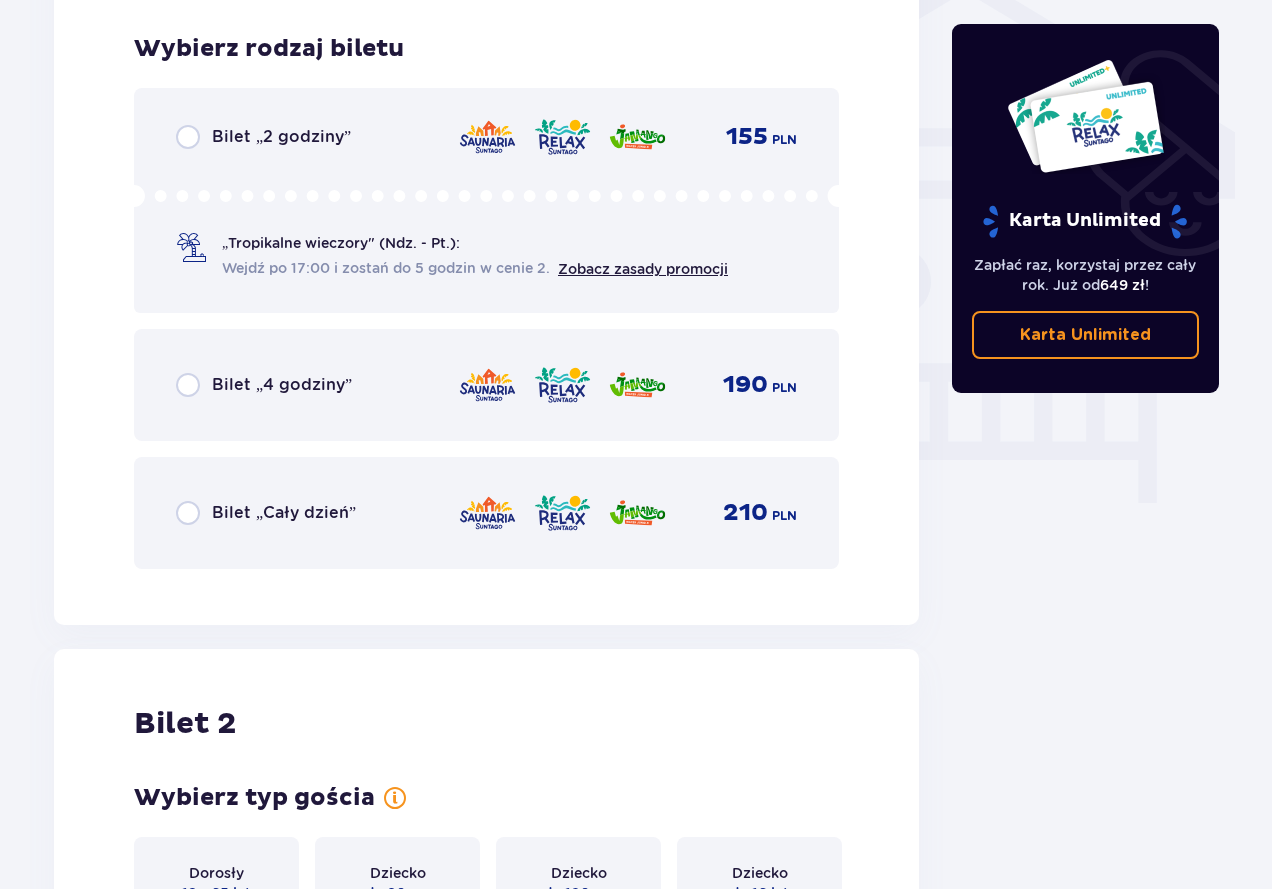 scroll, scrollTop: 1664, scrollLeft: 0, axis: vertical 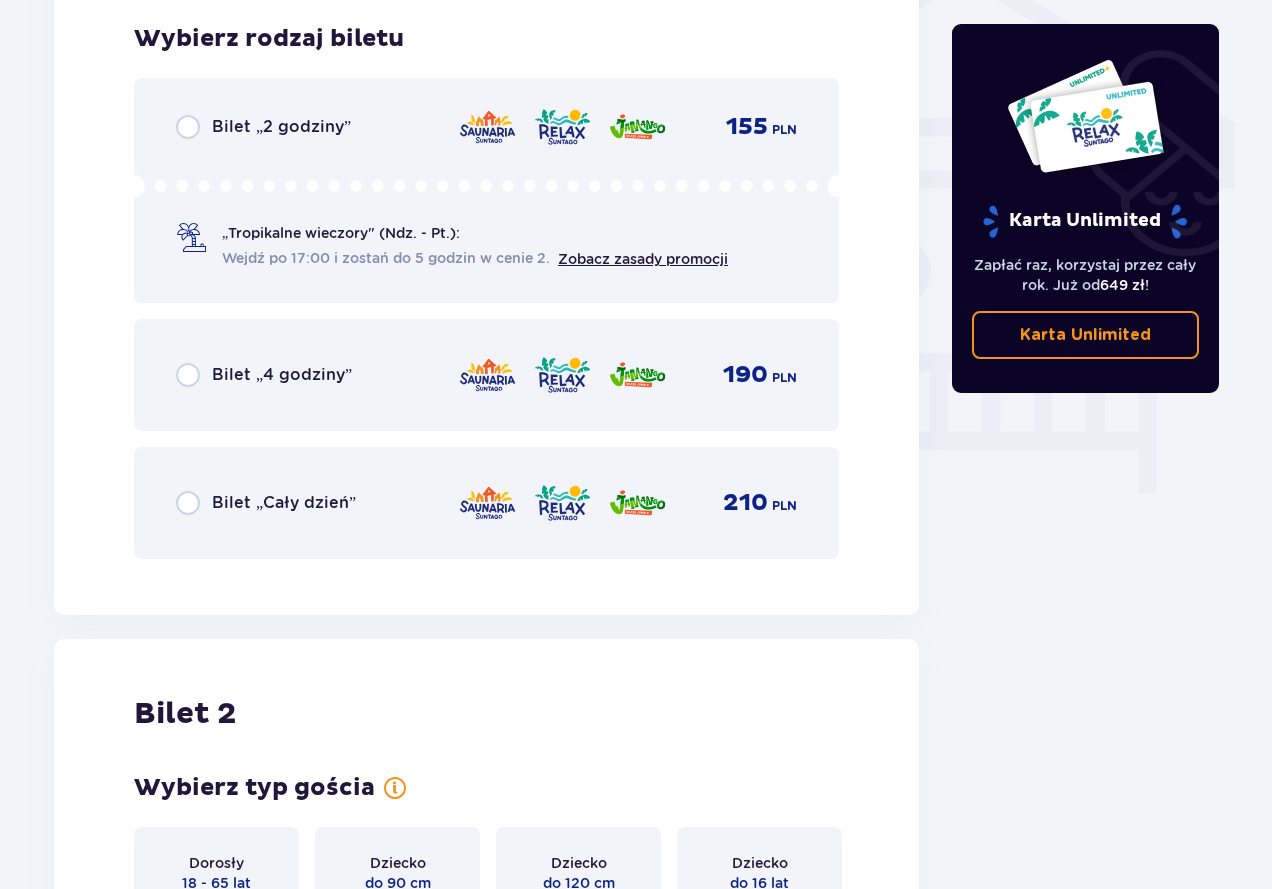 click on "Bilet „Cały dzień”   210 PLN" at bounding box center (486, 503) 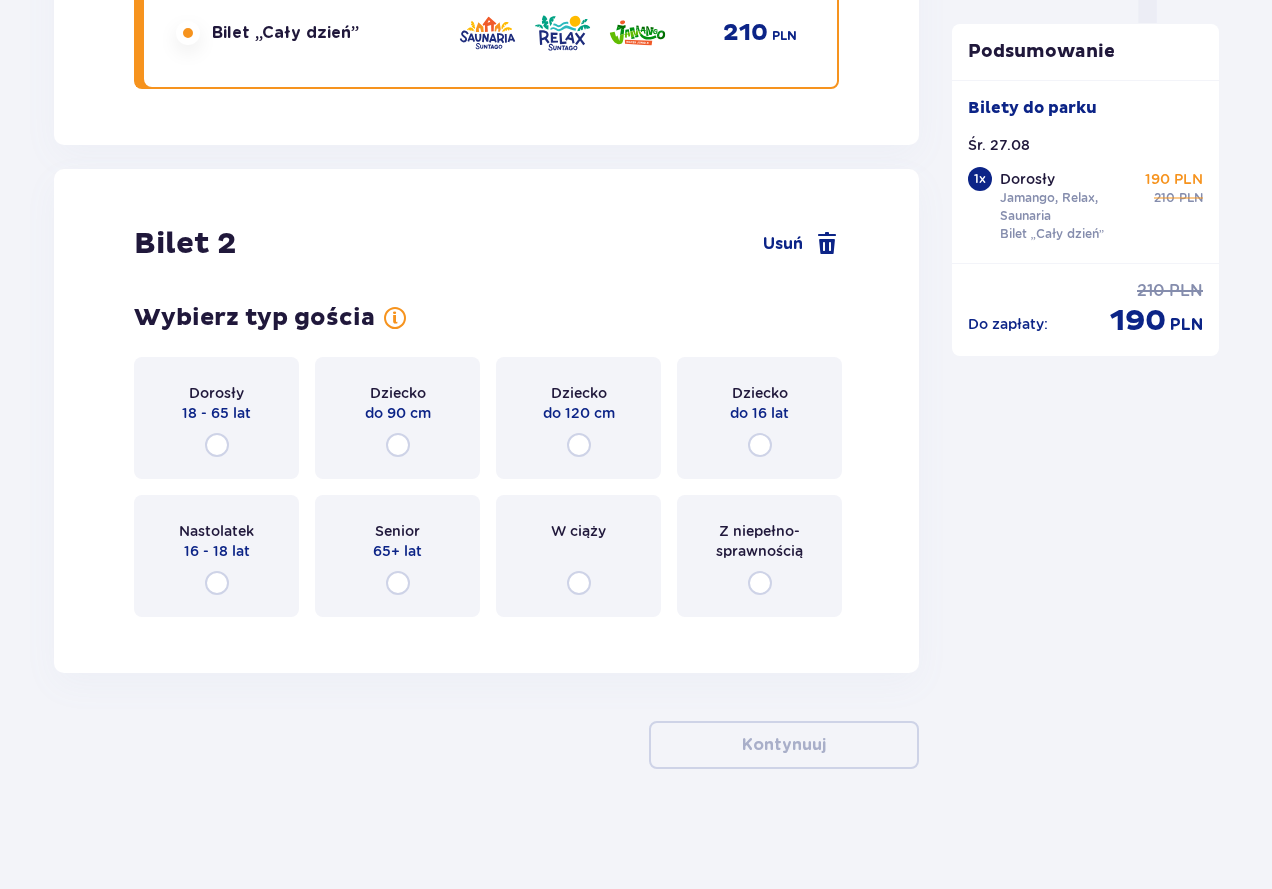 click on "18 - 65 lat" at bounding box center [216, 413] 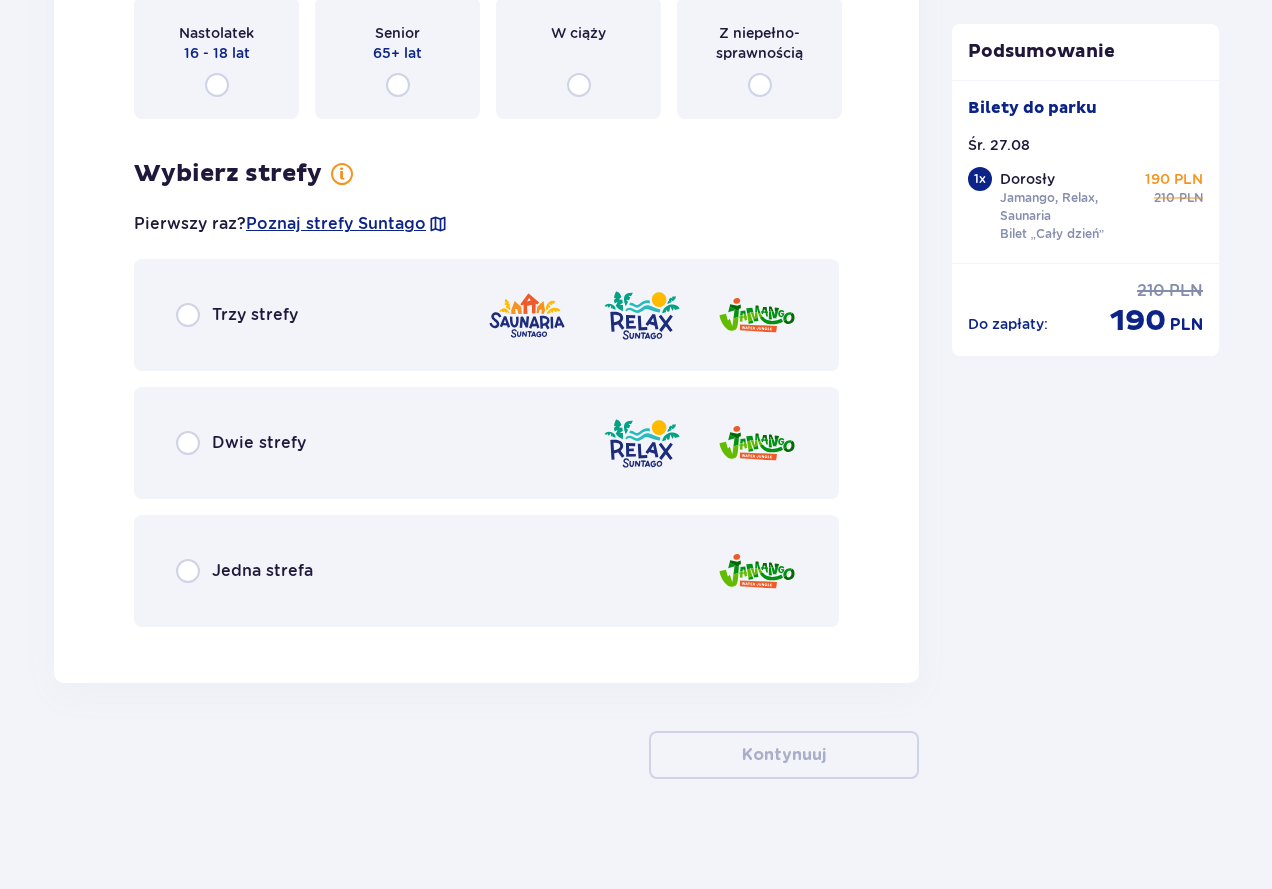 scroll, scrollTop: 2642, scrollLeft: 0, axis: vertical 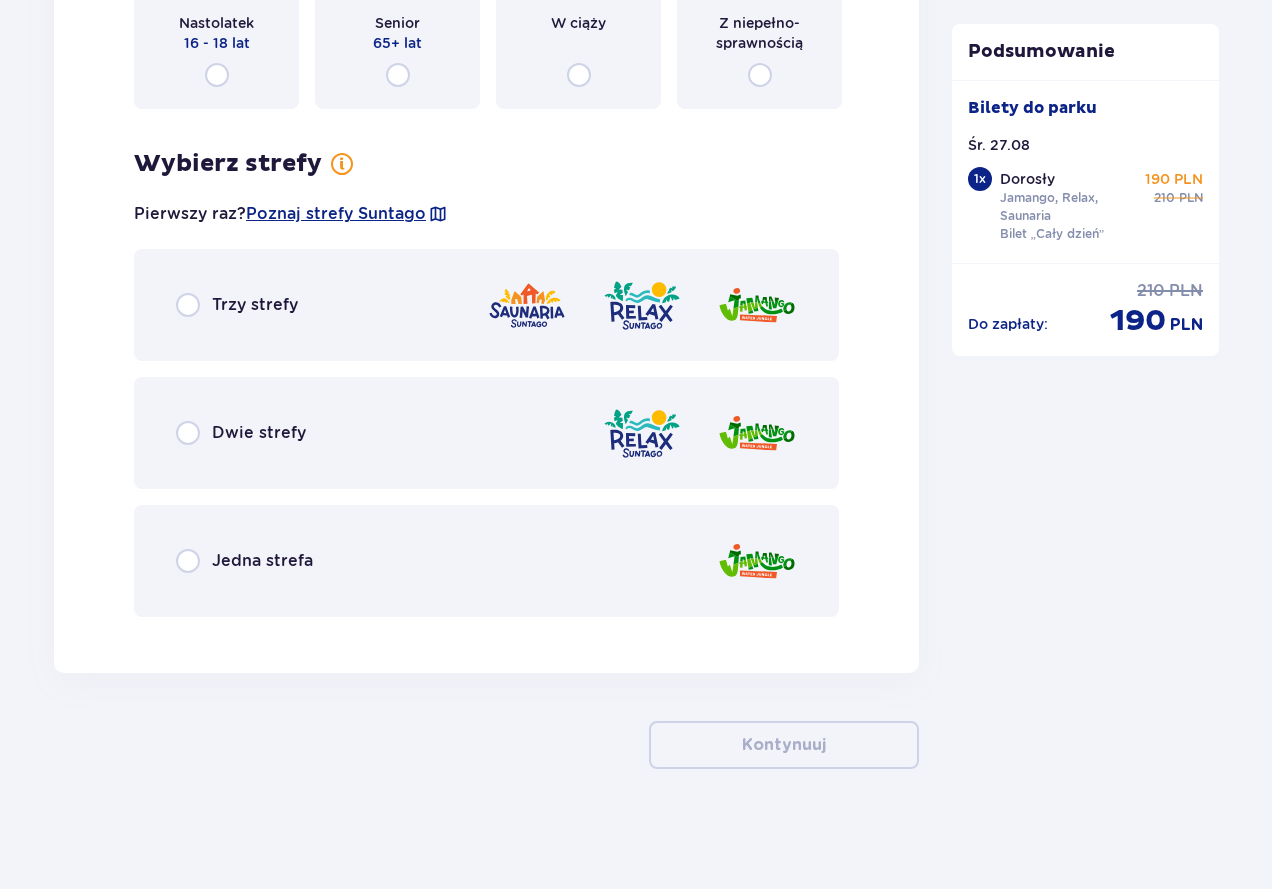 click on "Trzy strefy" at bounding box center [486, 305] 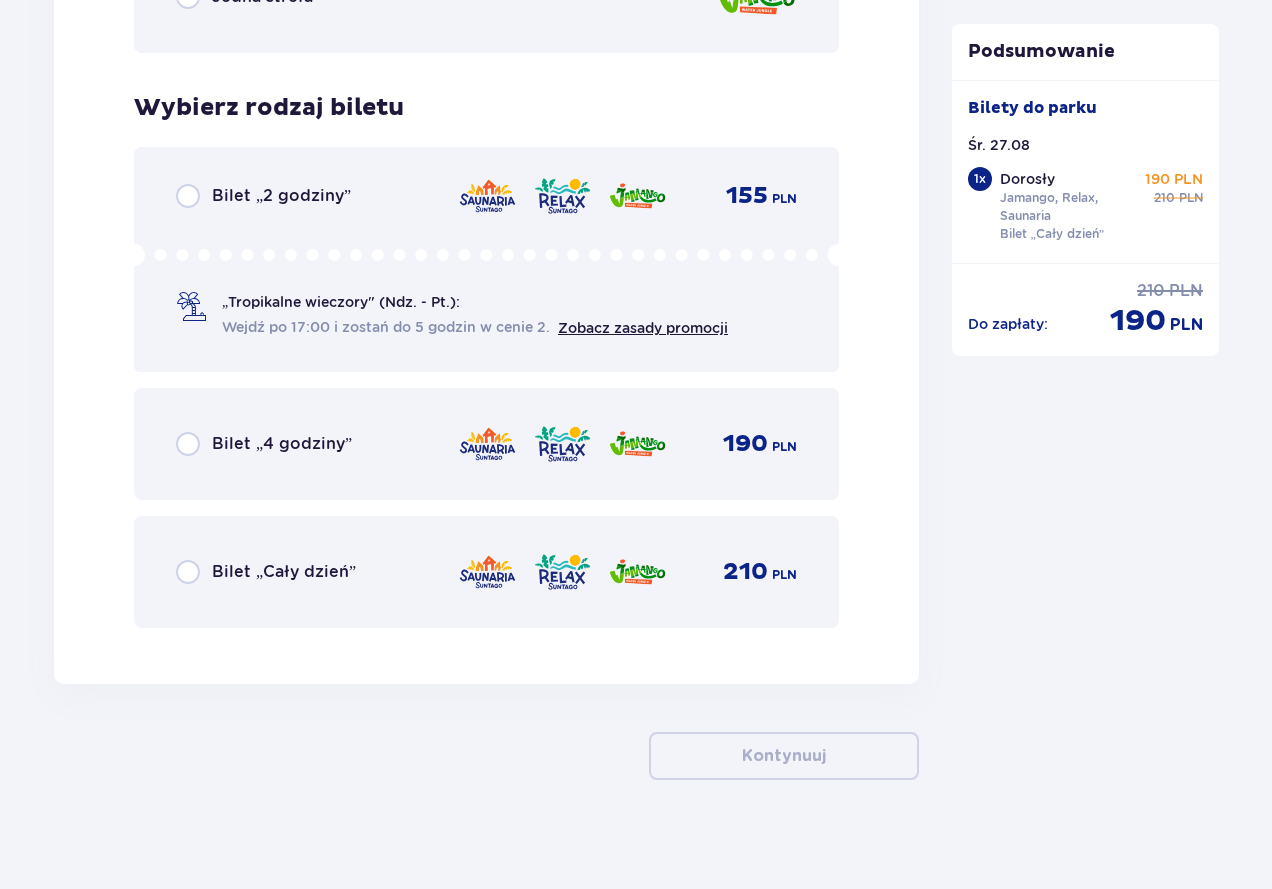 scroll, scrollTop: 3217, scrollLeft: 0, axis: vertical 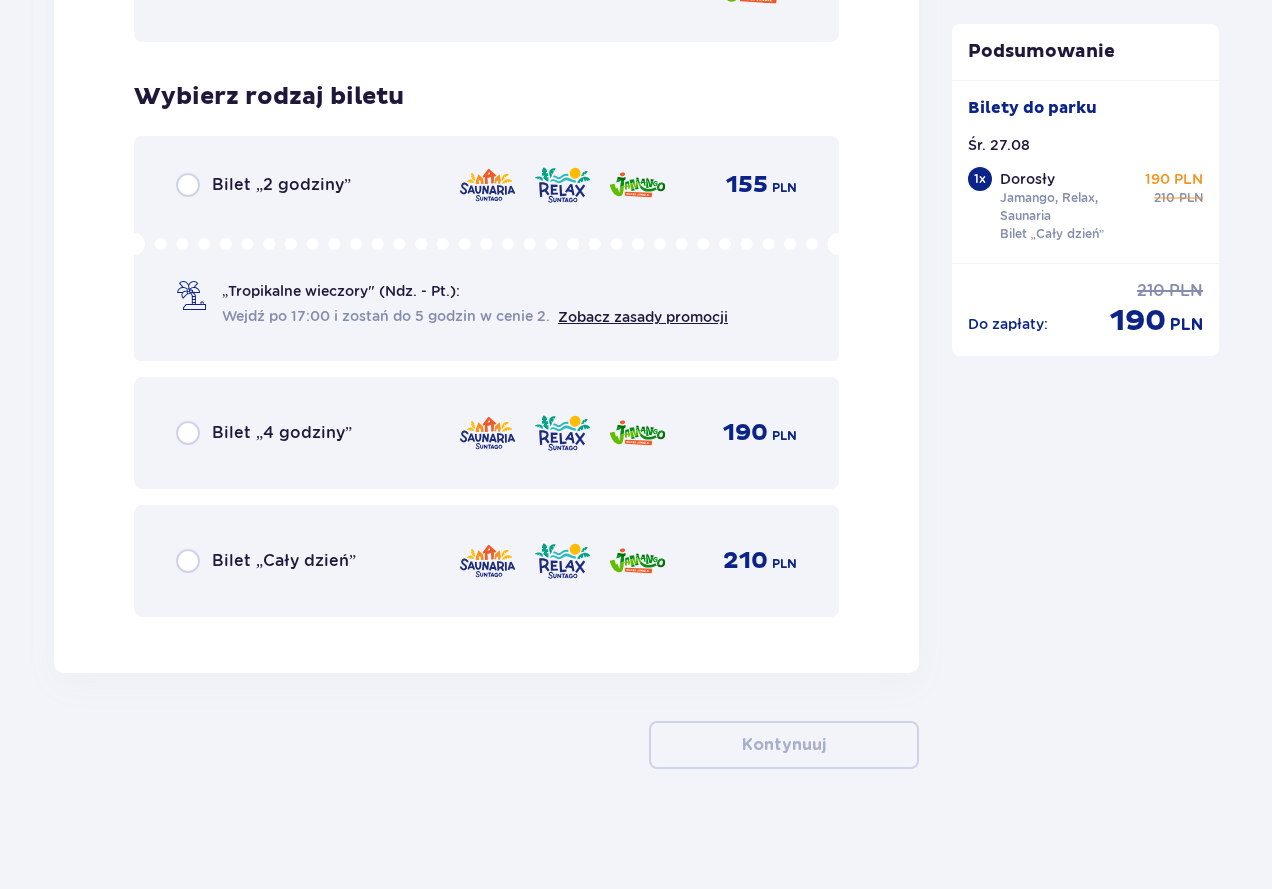 click on "Bilet „Cały dzień”" at bounding box center (284, 561) 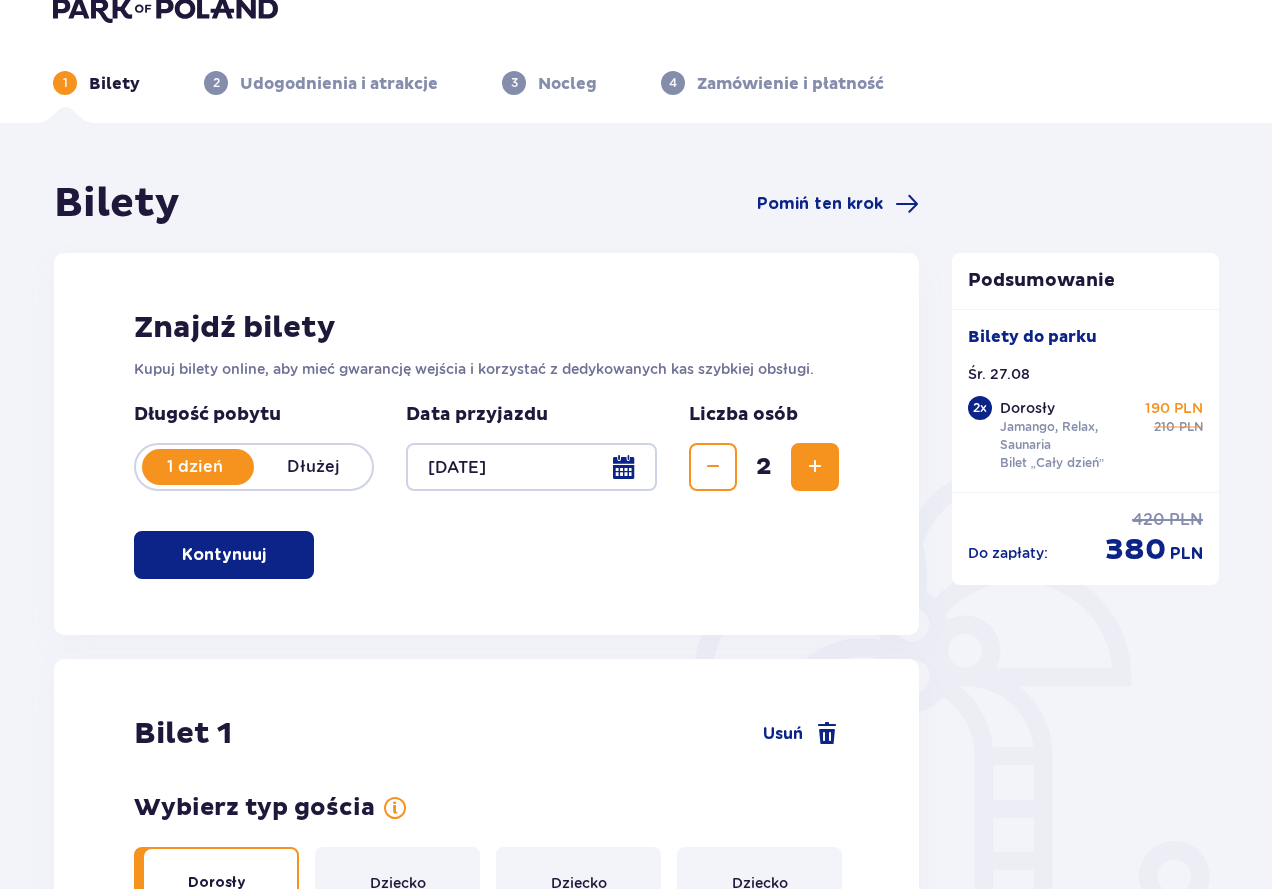 scroll, scrollTop: 0, scrollLeft: 0, axis: both 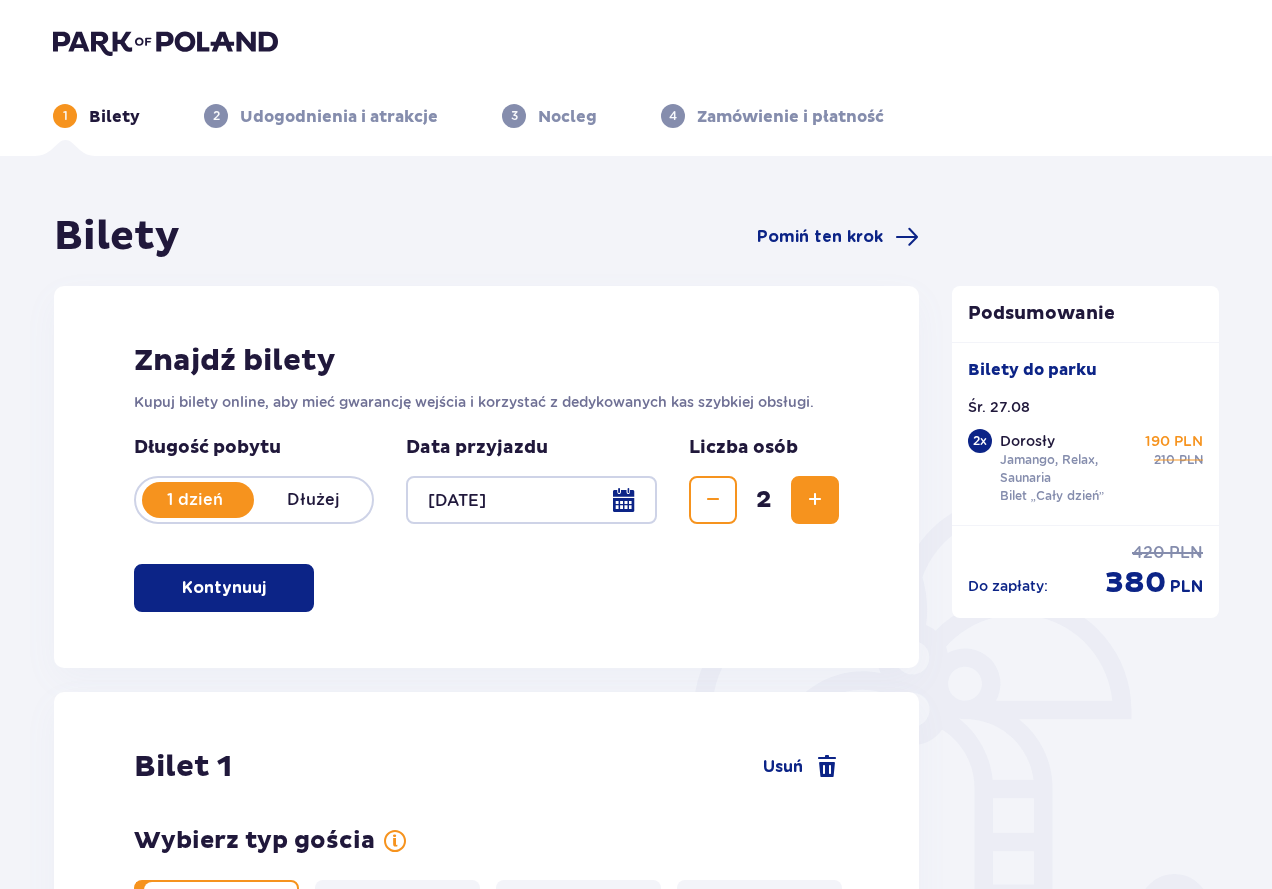 click on "Data przyjazdu" at bounding box center (477, 448) 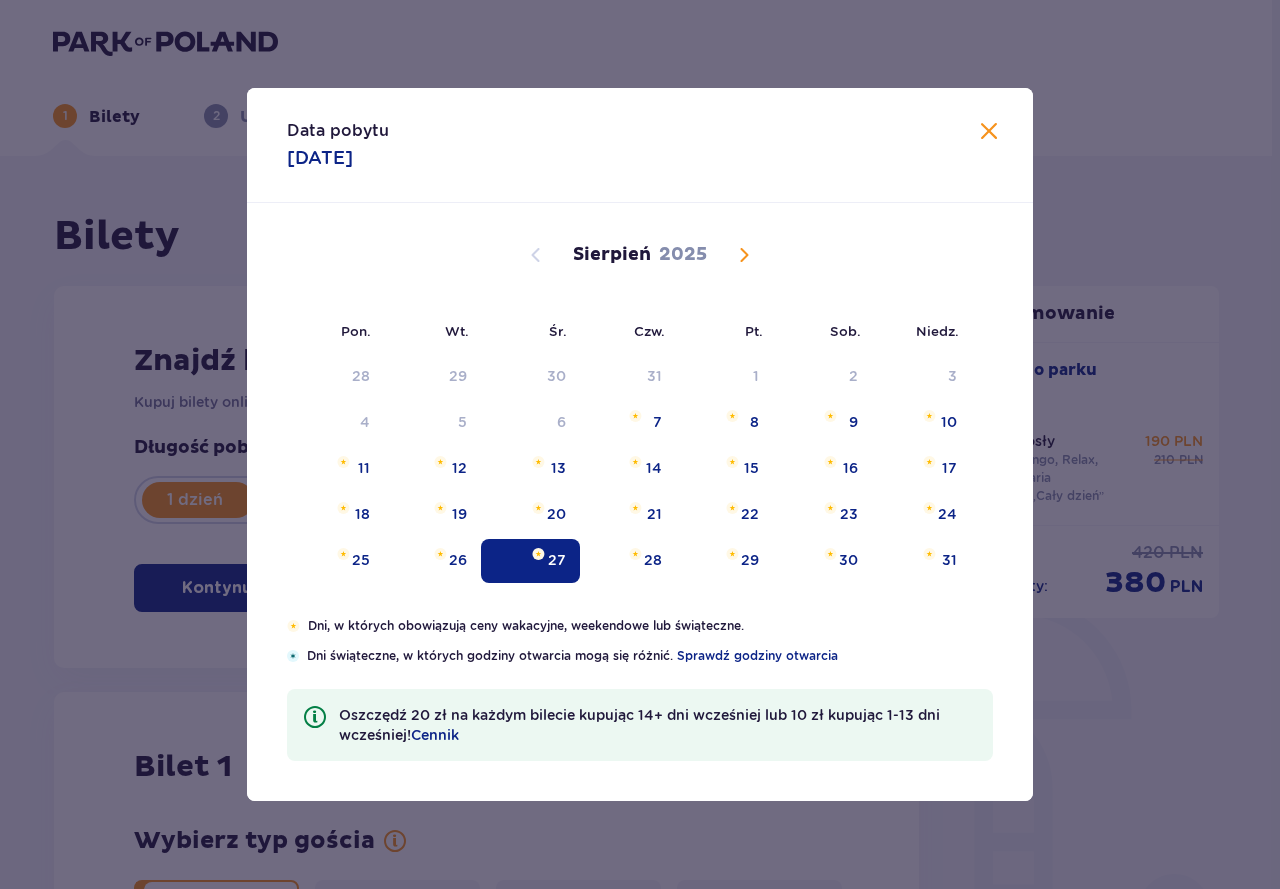 click at bounding box center (744, 255) 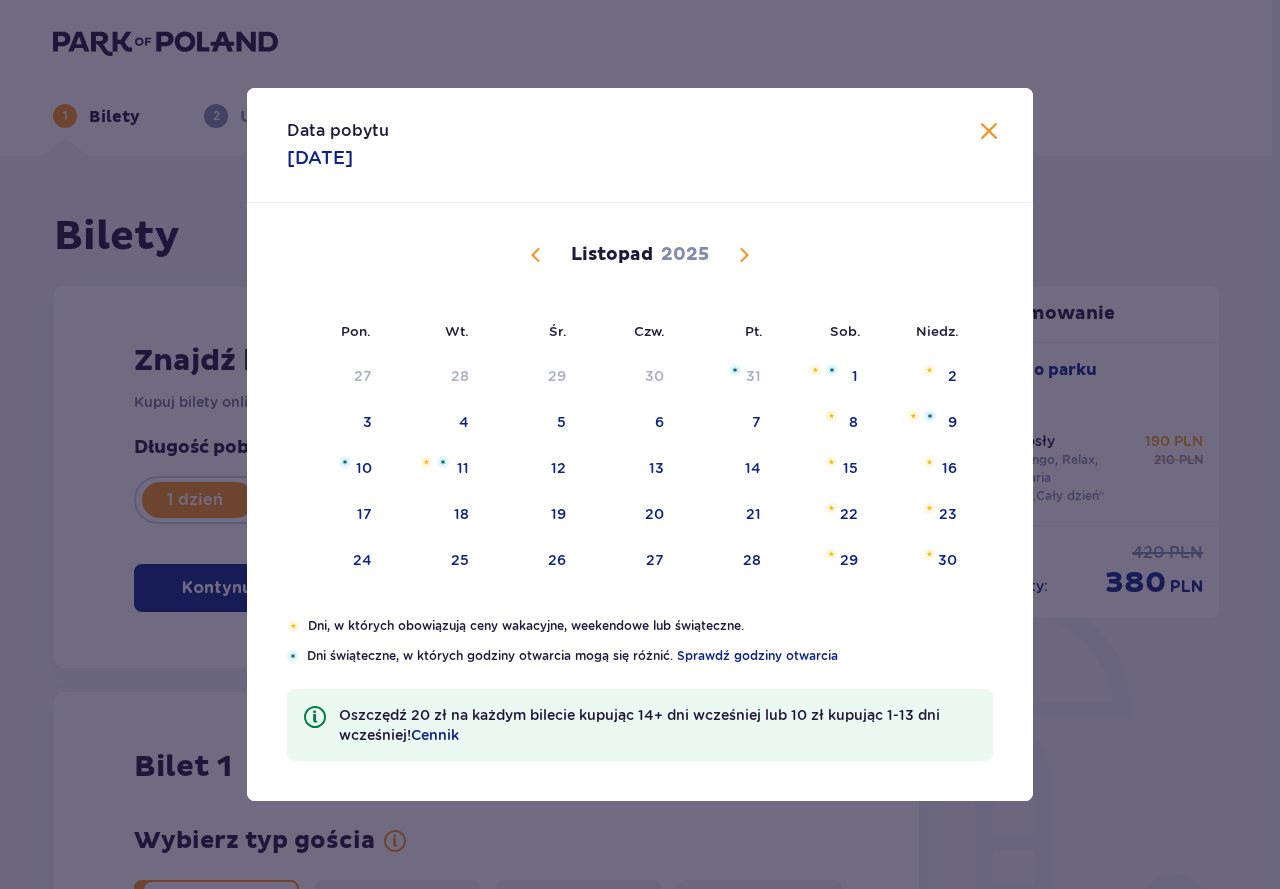 click at bounding box center (744, 255) 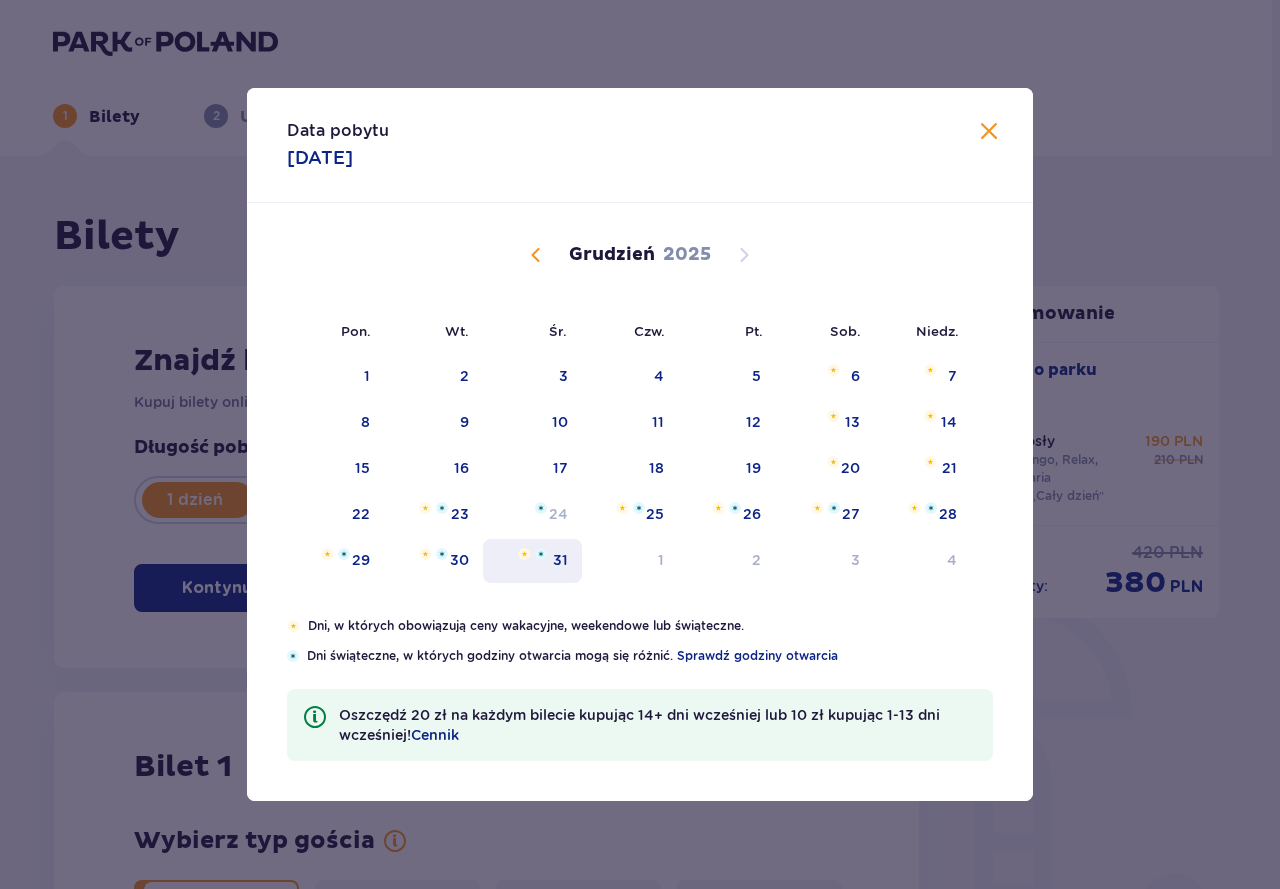 click on "31" at bounding box center [532, 561] 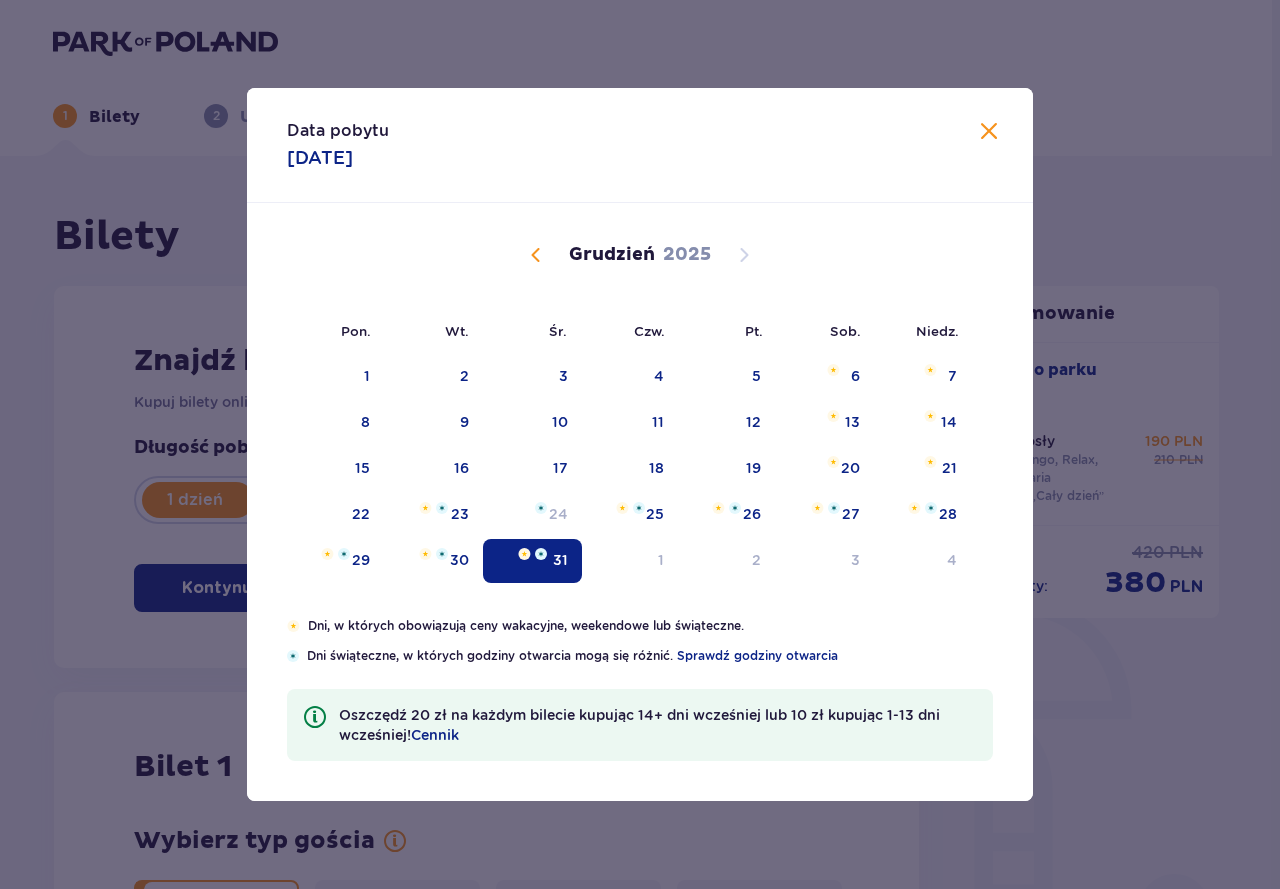 type on "[DATE]" 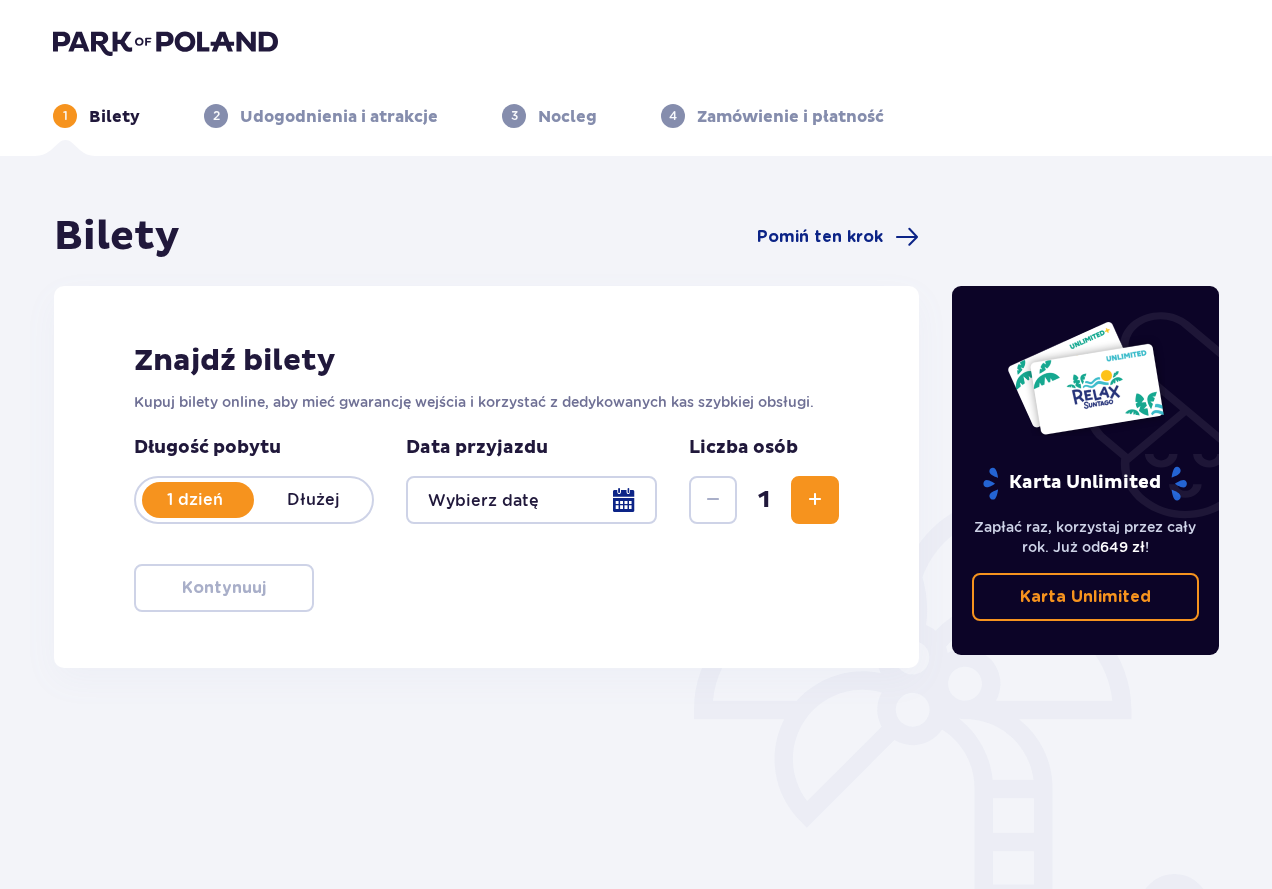 click at bounding box center (531, 500) 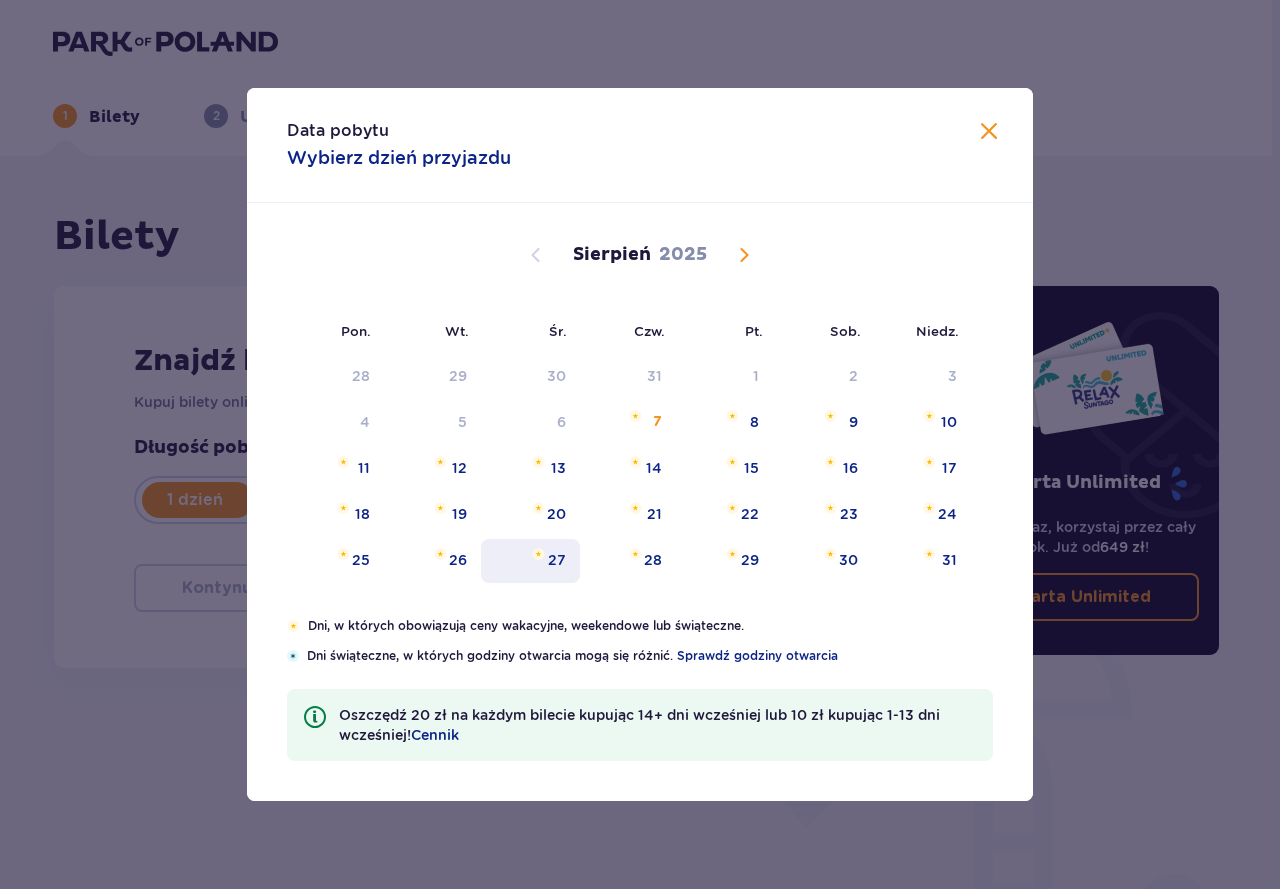 click on "27" at bounding box center [530, 561] 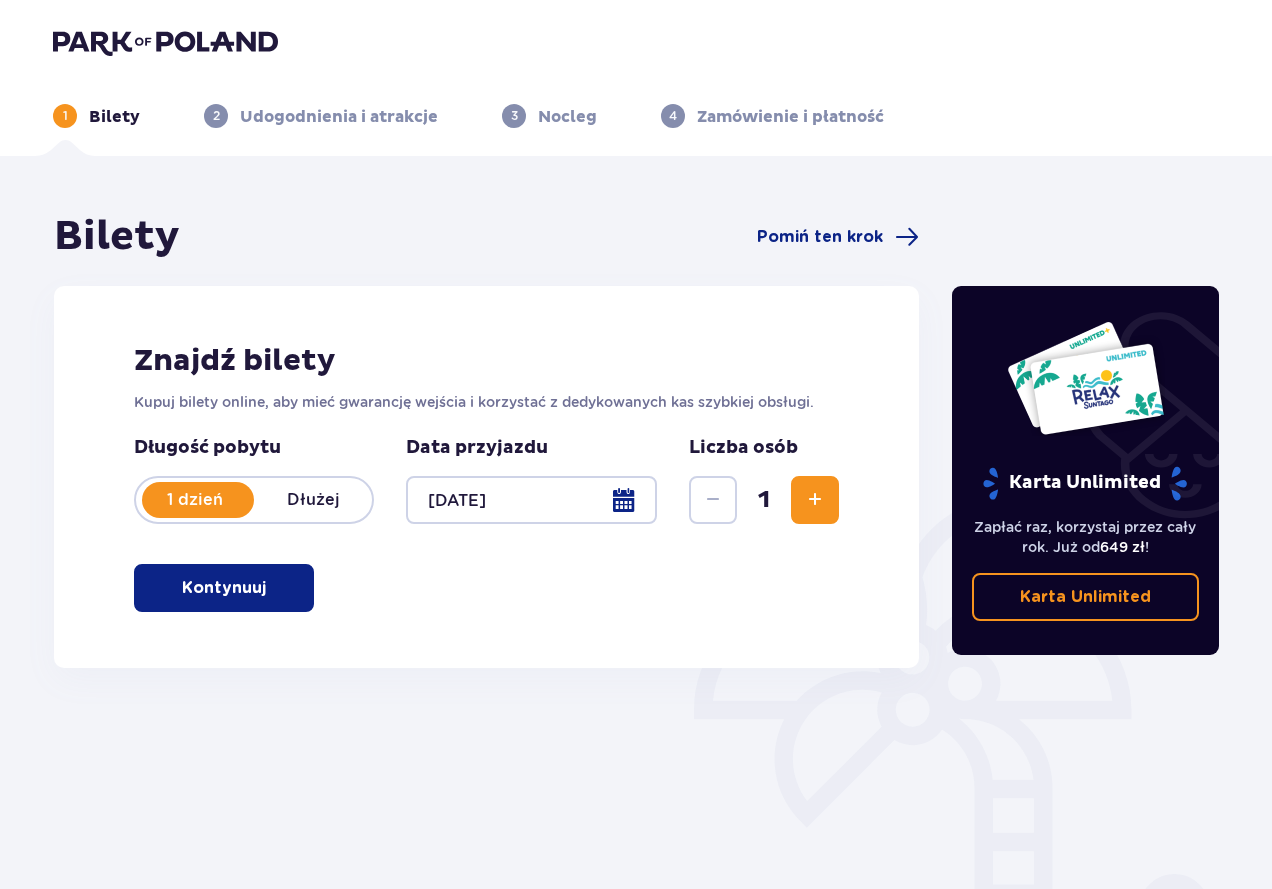 click at bounding box center [531, 500] 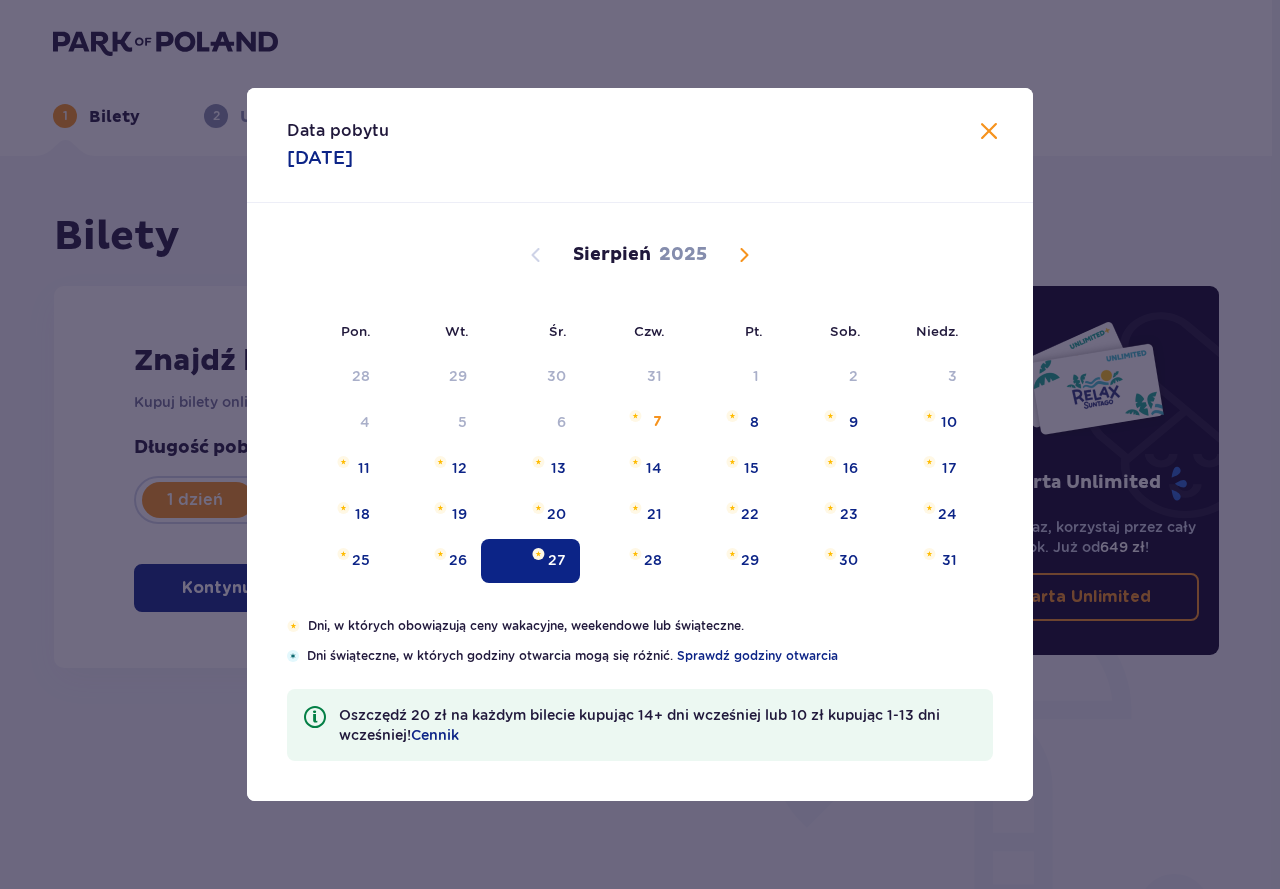 click at bounding box center (744, 255) 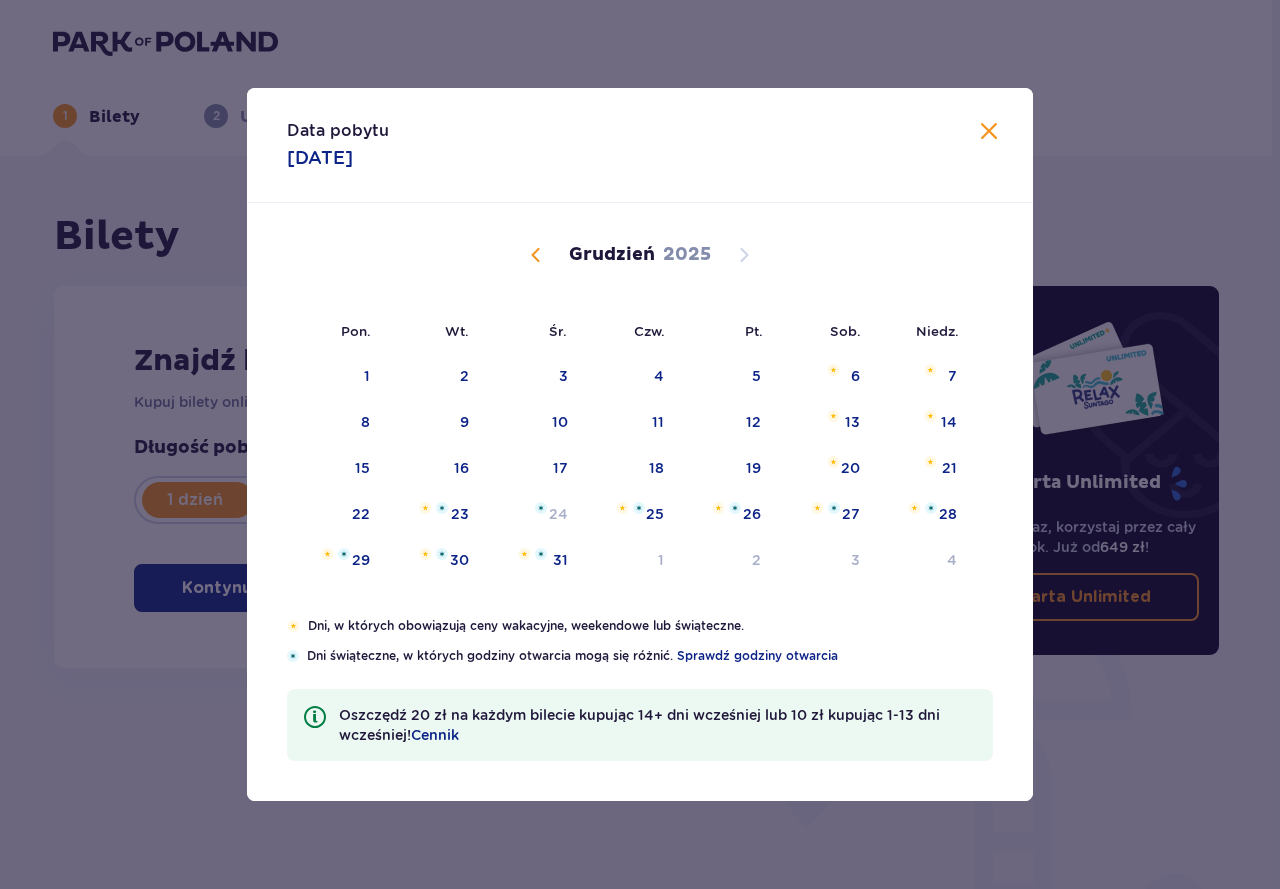click on "[MONTH] 2025" at bounding box center [640, 255] 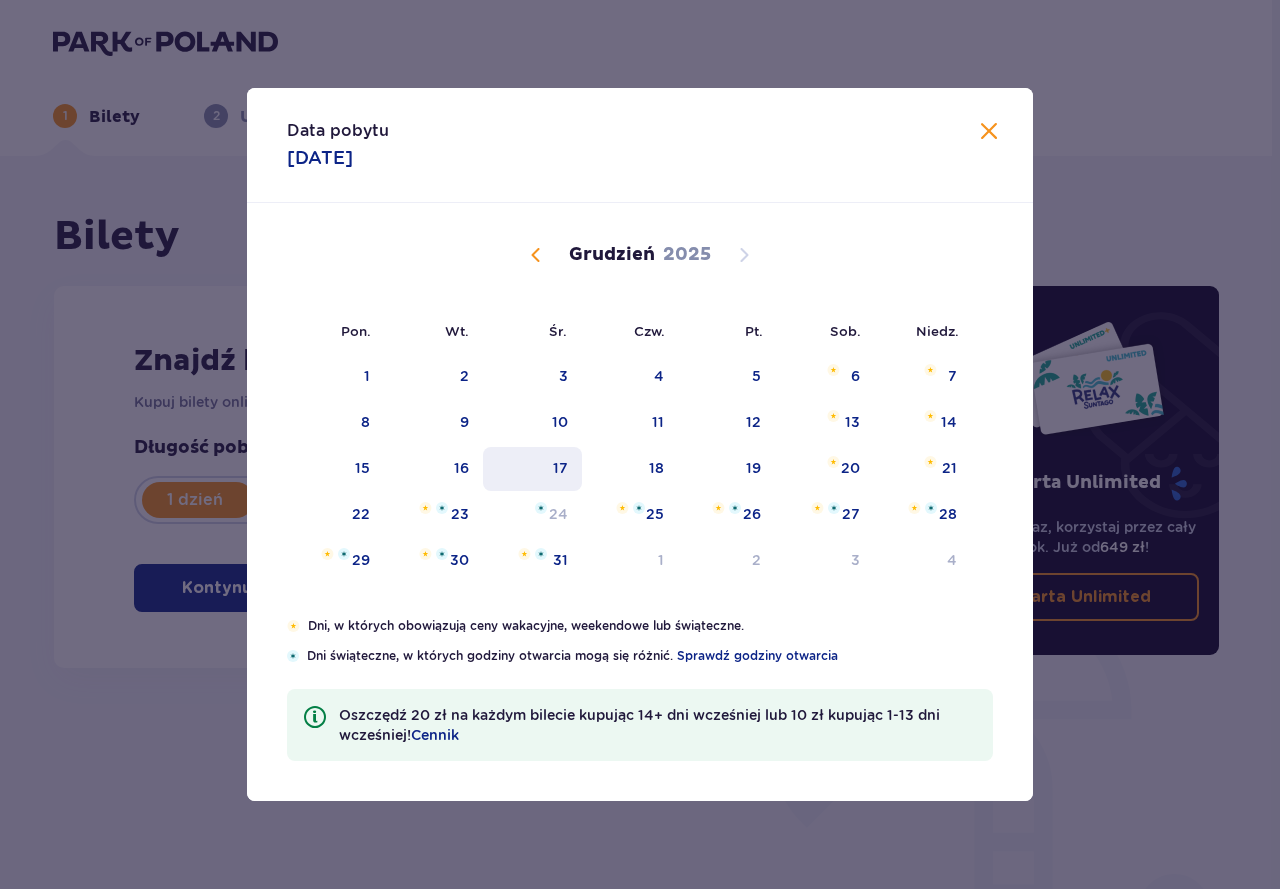click on "17" at bounding box center (532, 469) 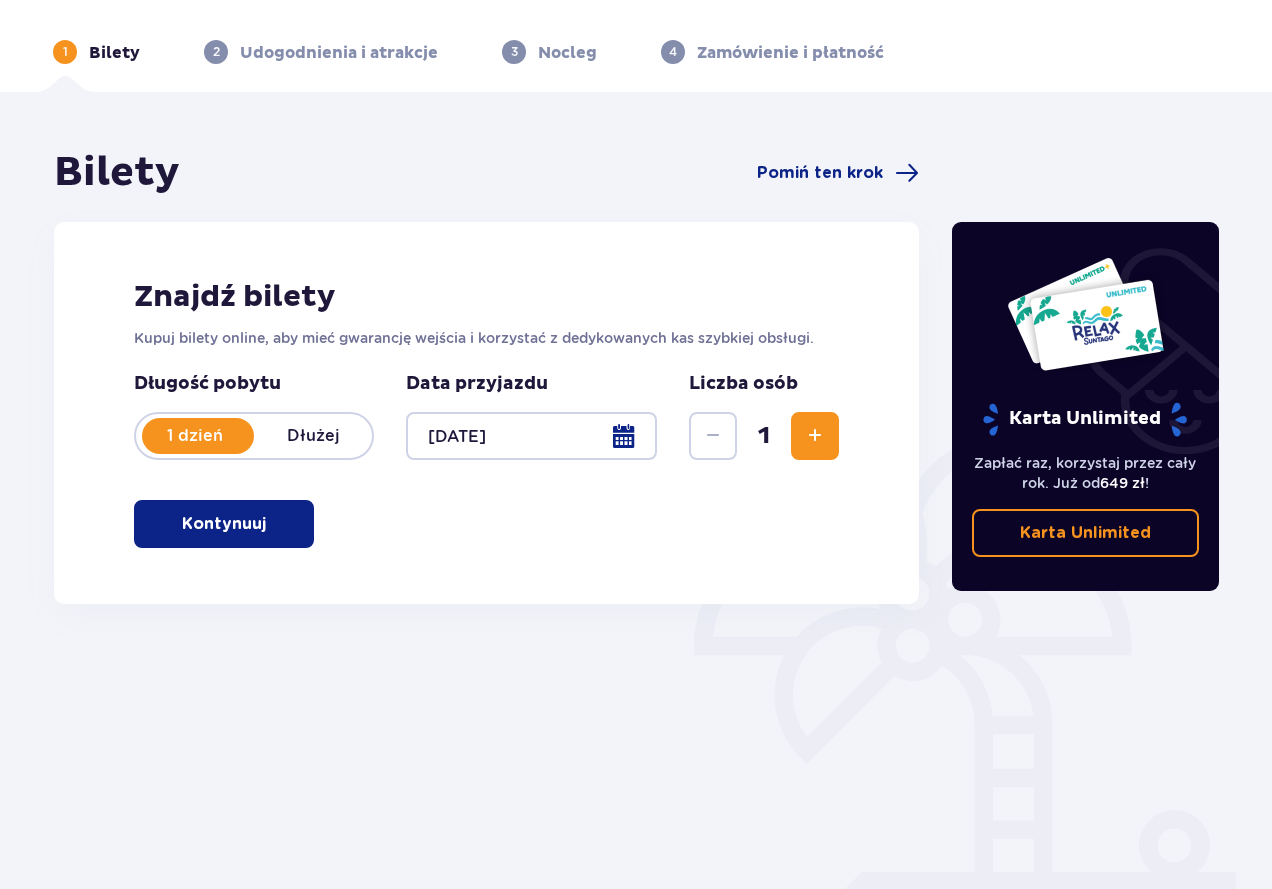 scroll, scrollTop: 130, scrollLeft: 0, axis: vertical 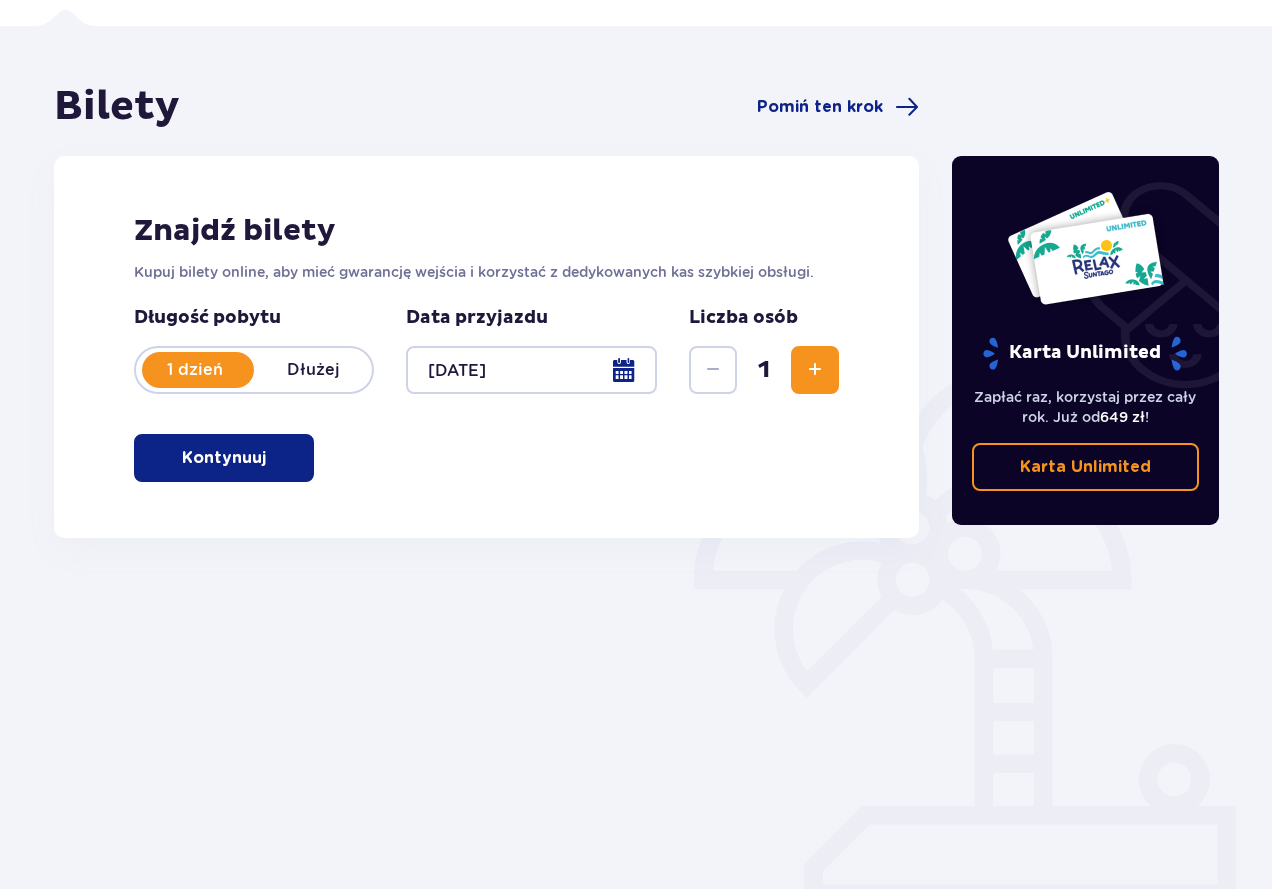 click on "1" at bounding box center (764, 370) 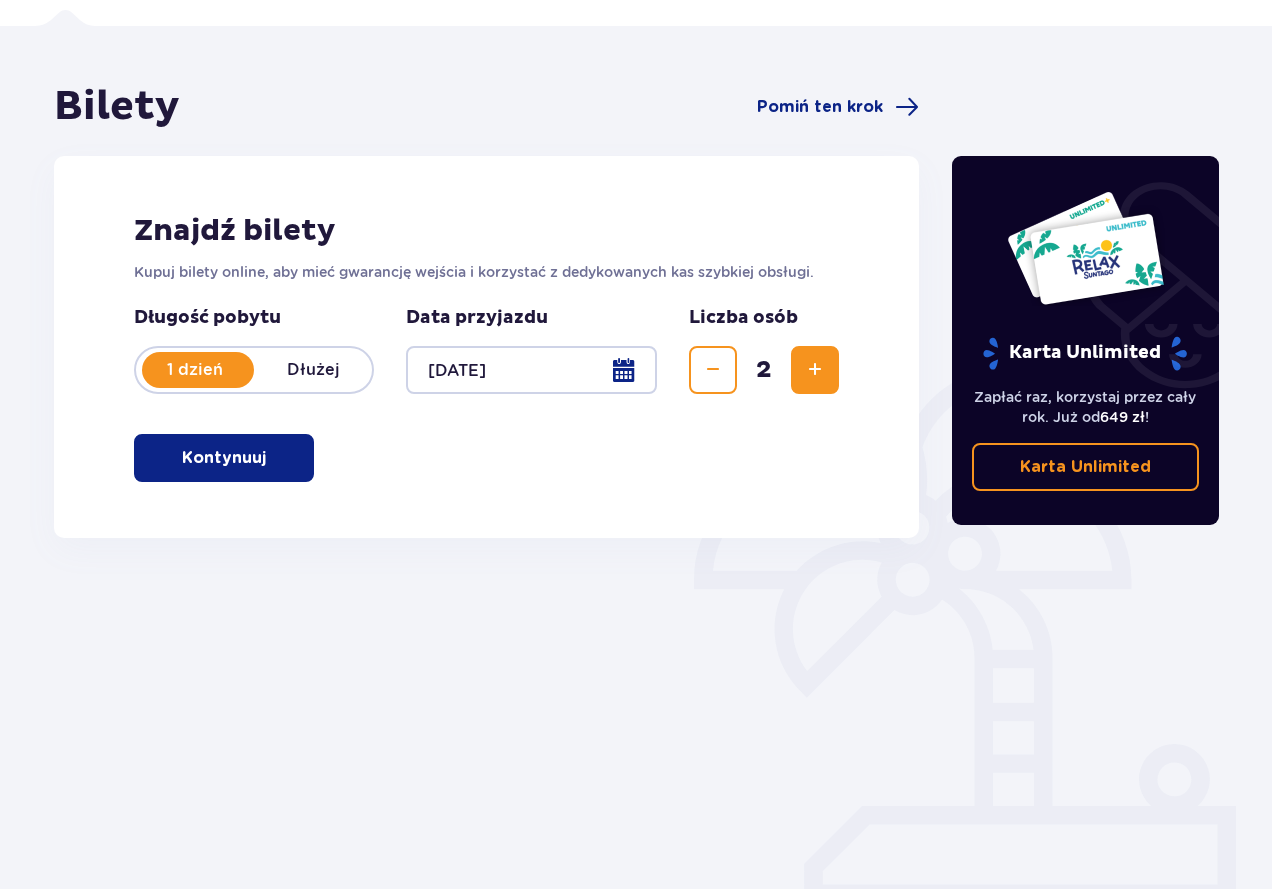 click on "Kontynuuj" at bounding box center (224, 458) 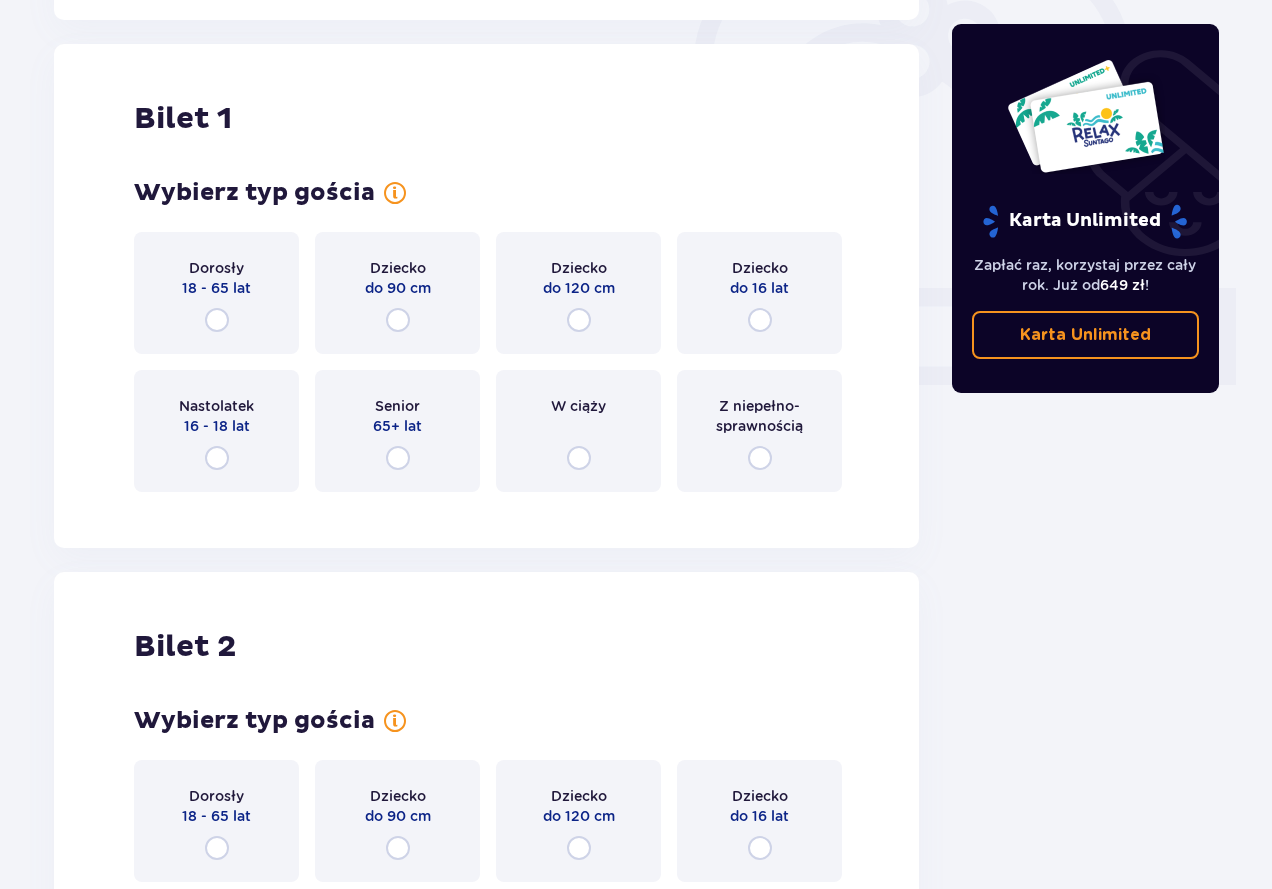 scroll, scrollTop: 668, scrollLeft: 0, axis: vertical 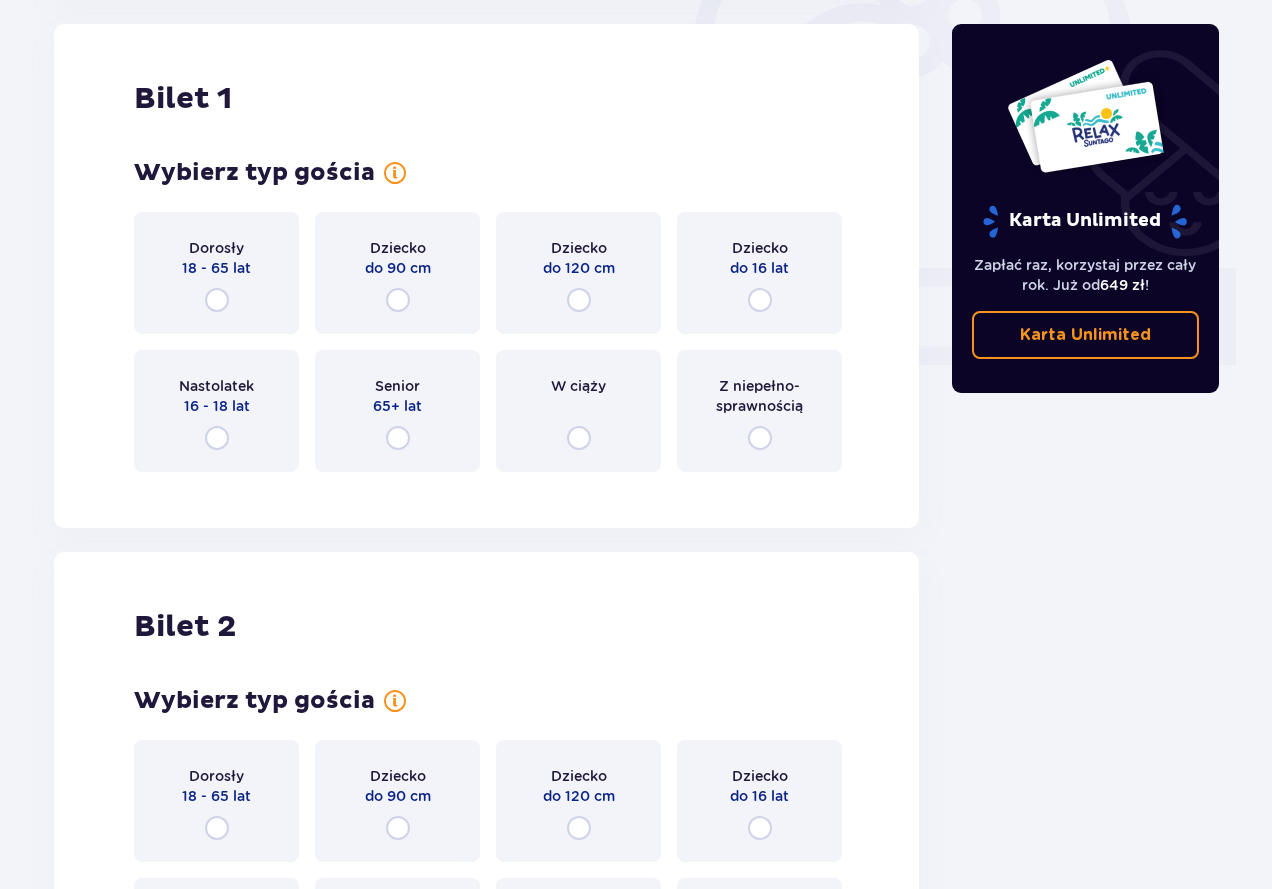 click on "18 - 65 lat" at bounding box center [216, 268] 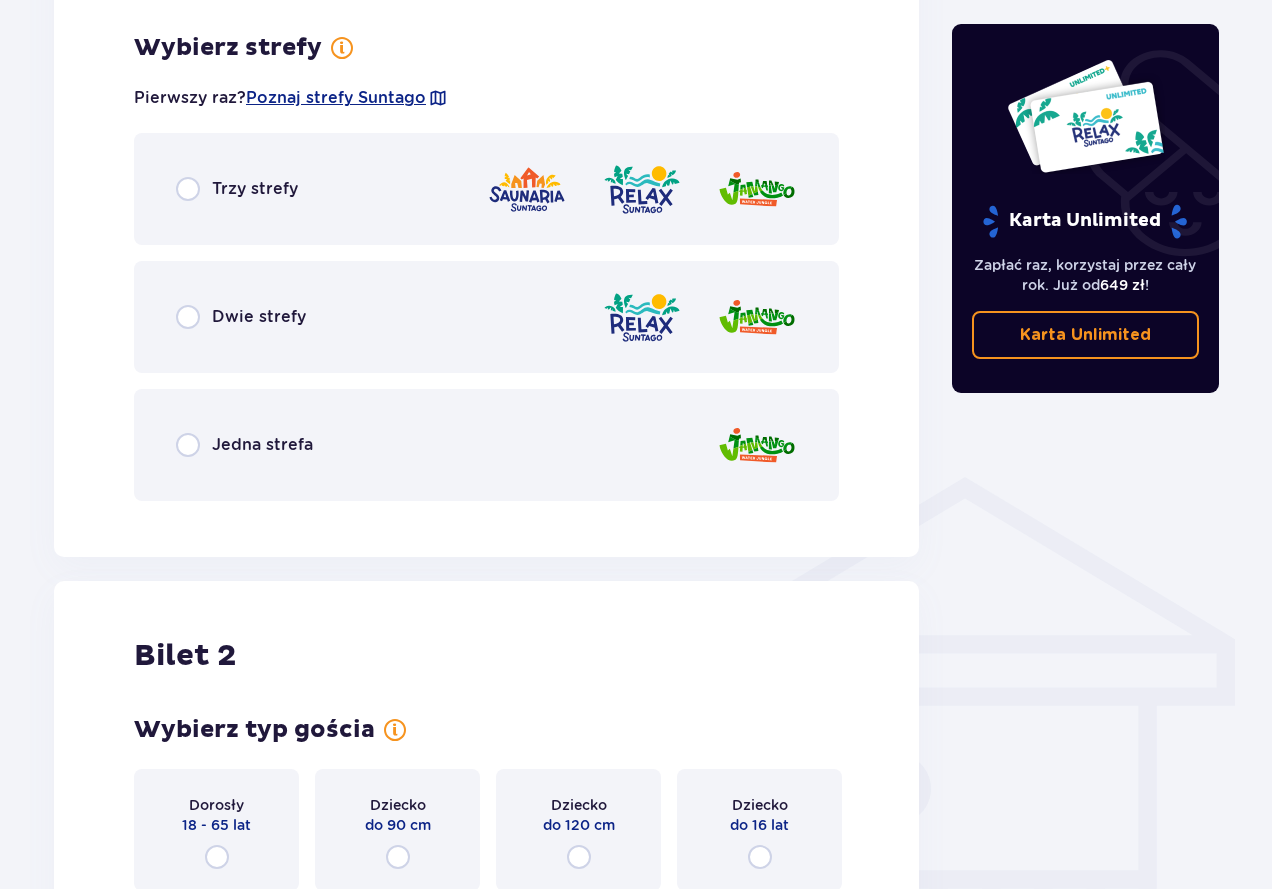 scroll, scrollTop: 1156, scrollLeft: 0, axis: vertical 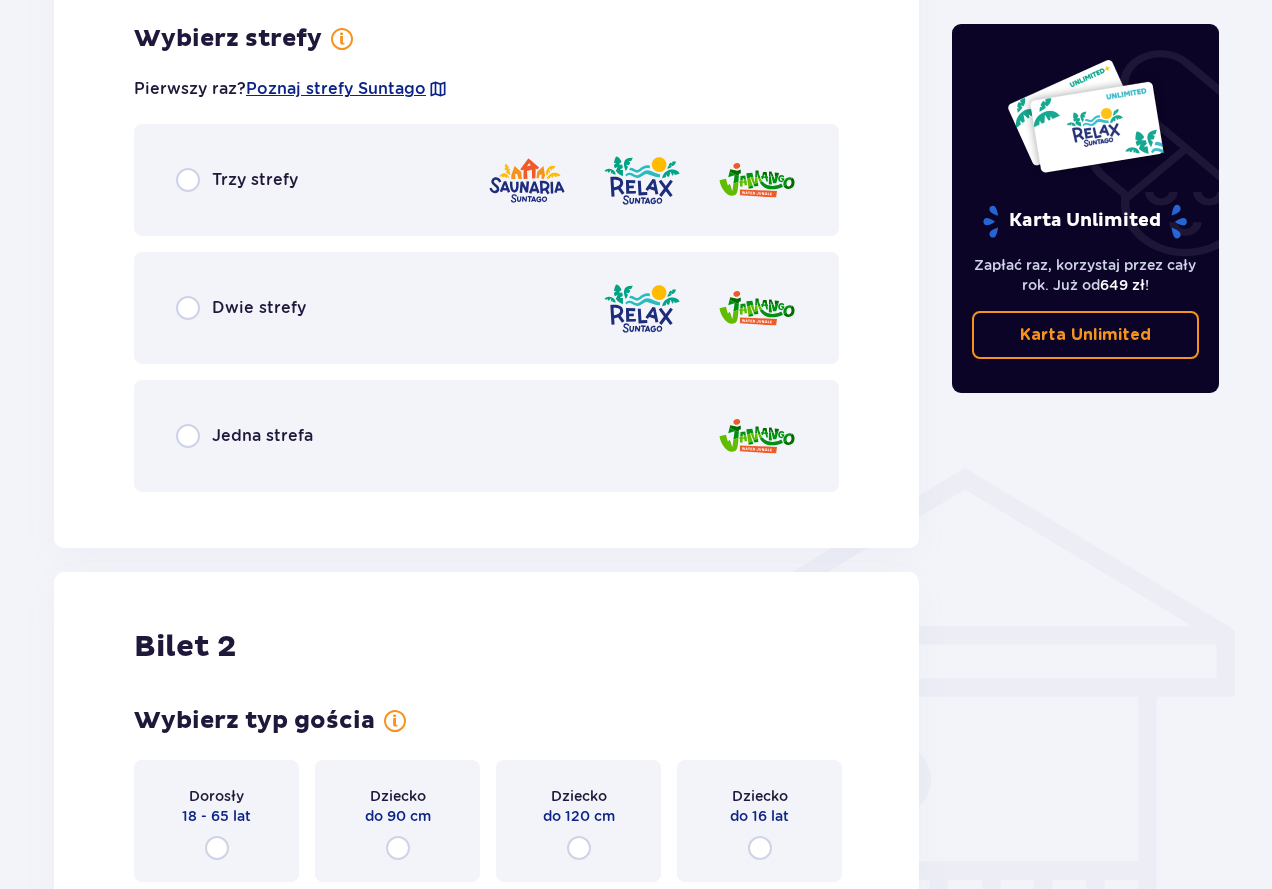 click on "Jedna strefa" at bounding box center [486, 436] 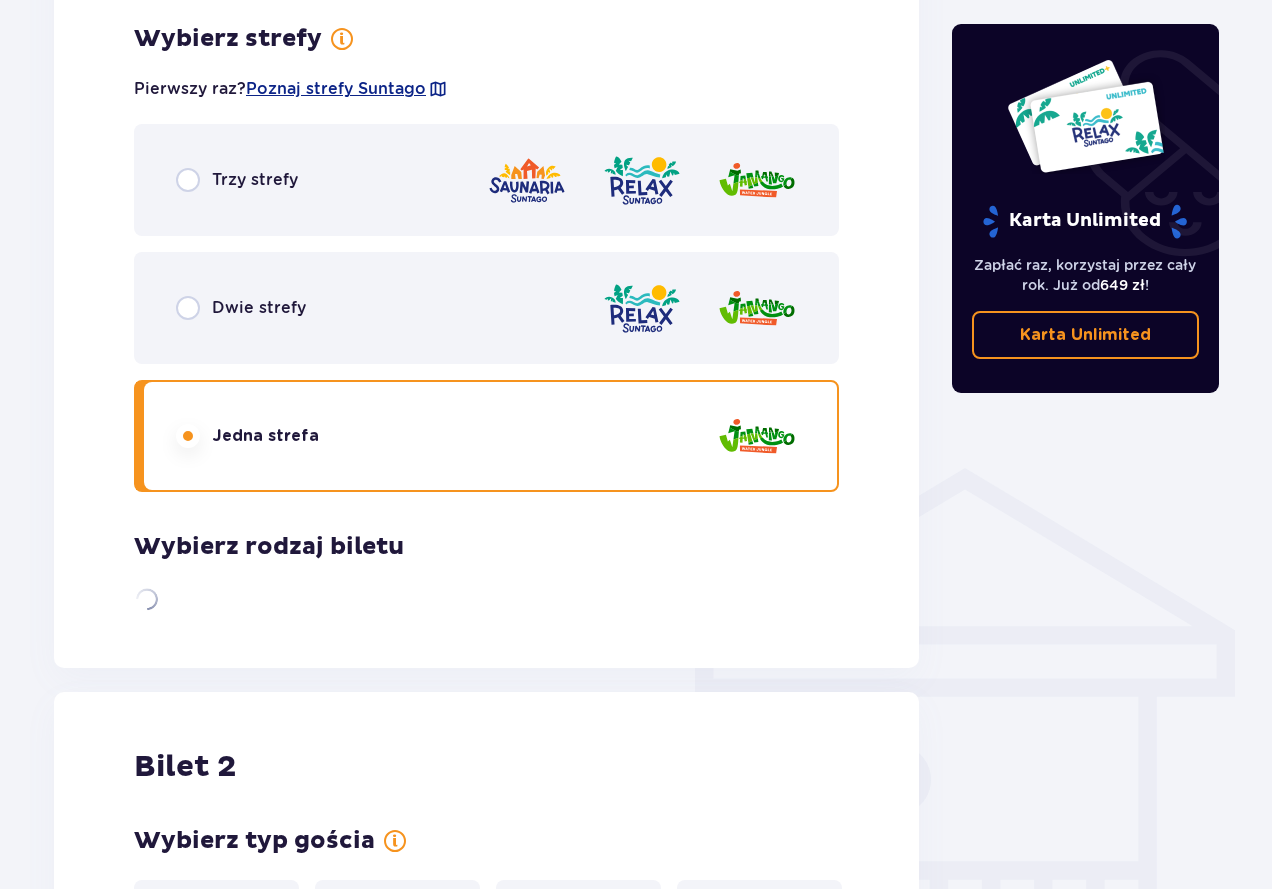 click on "Trzy strefy" at bounding box center [255, 180] 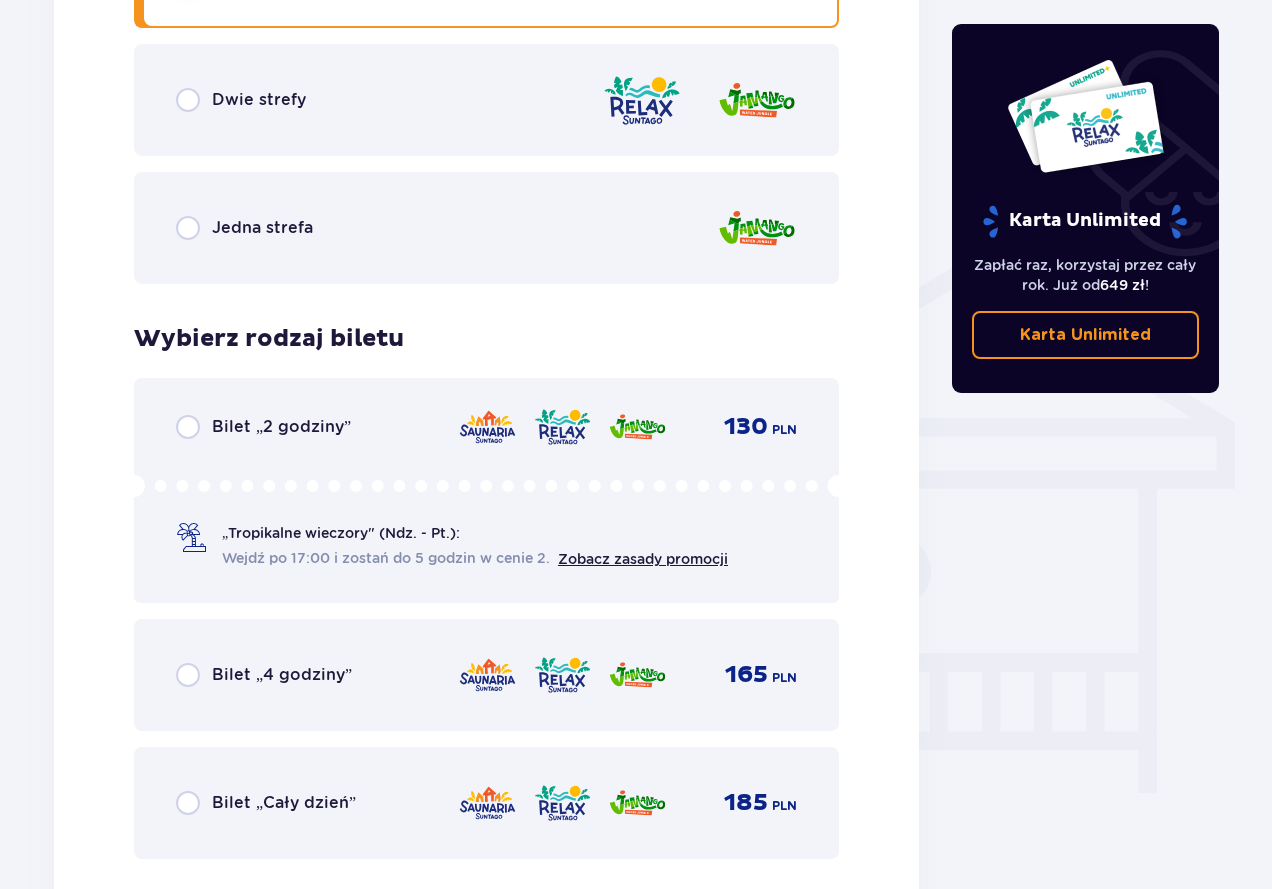 click on "Bilet „Cały dzie” 185 PLN" at bounding box center (486, 803) 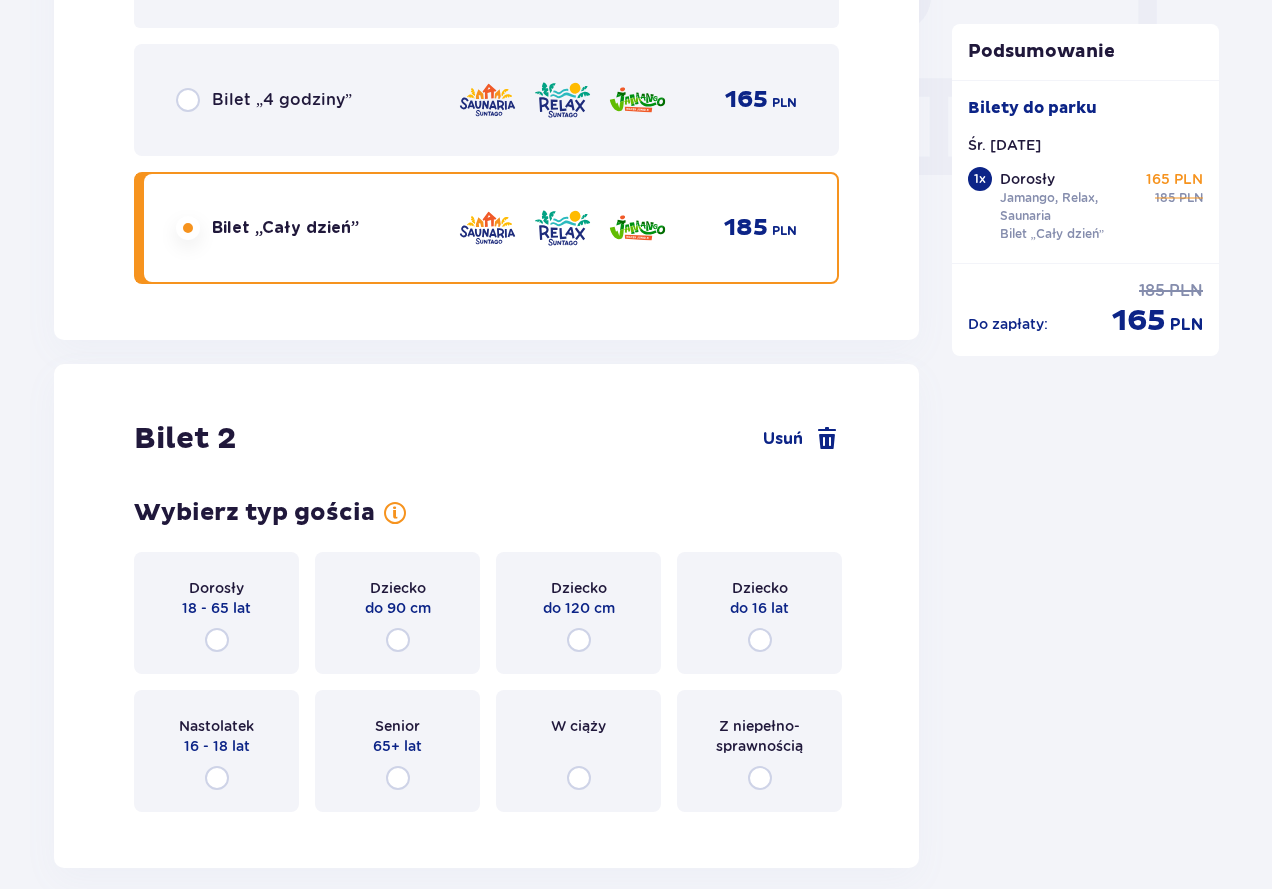 scroll, scrollTop: 2134, scrollLeft: 0, axis: vertical 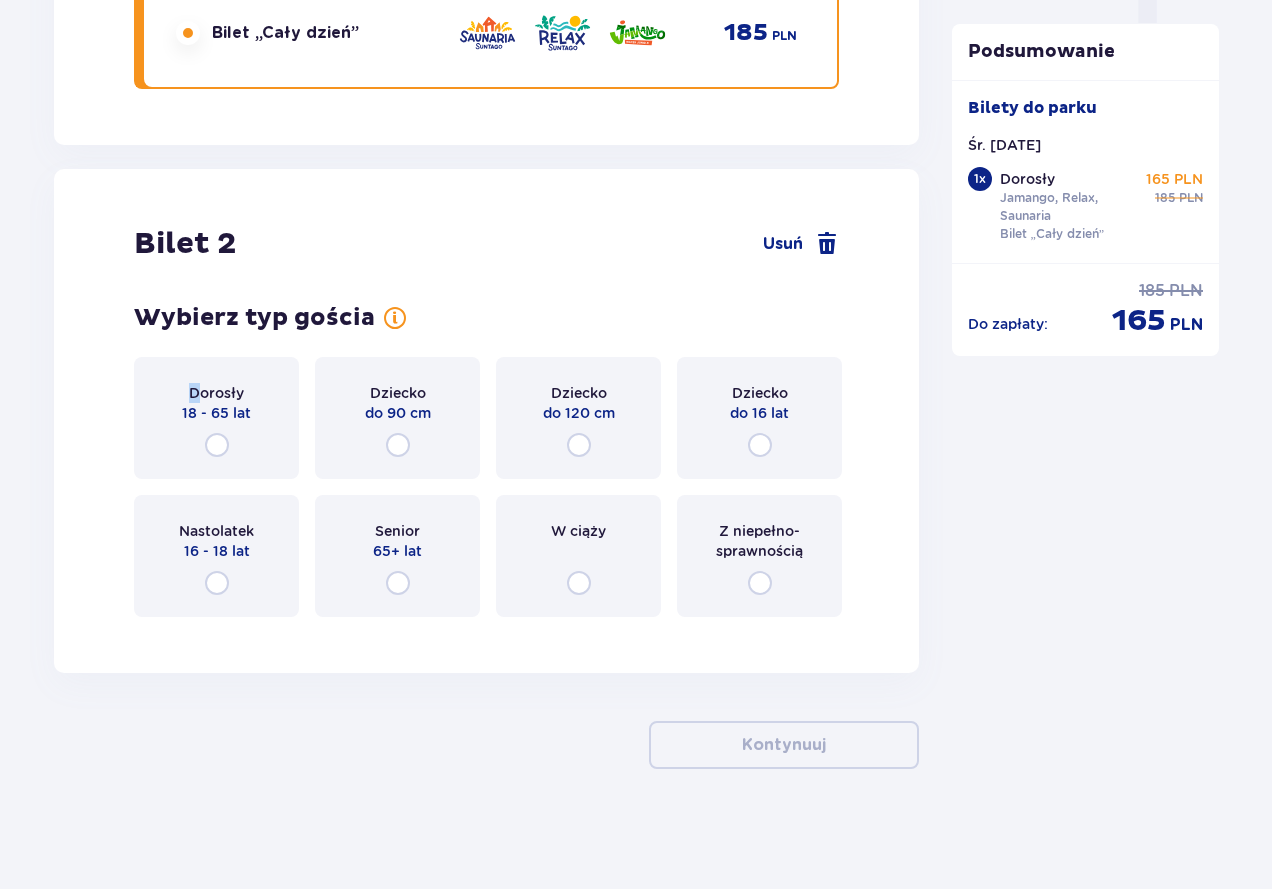 click on "Dorosły 18 - 65 lat" at bounding box center [216, 418] 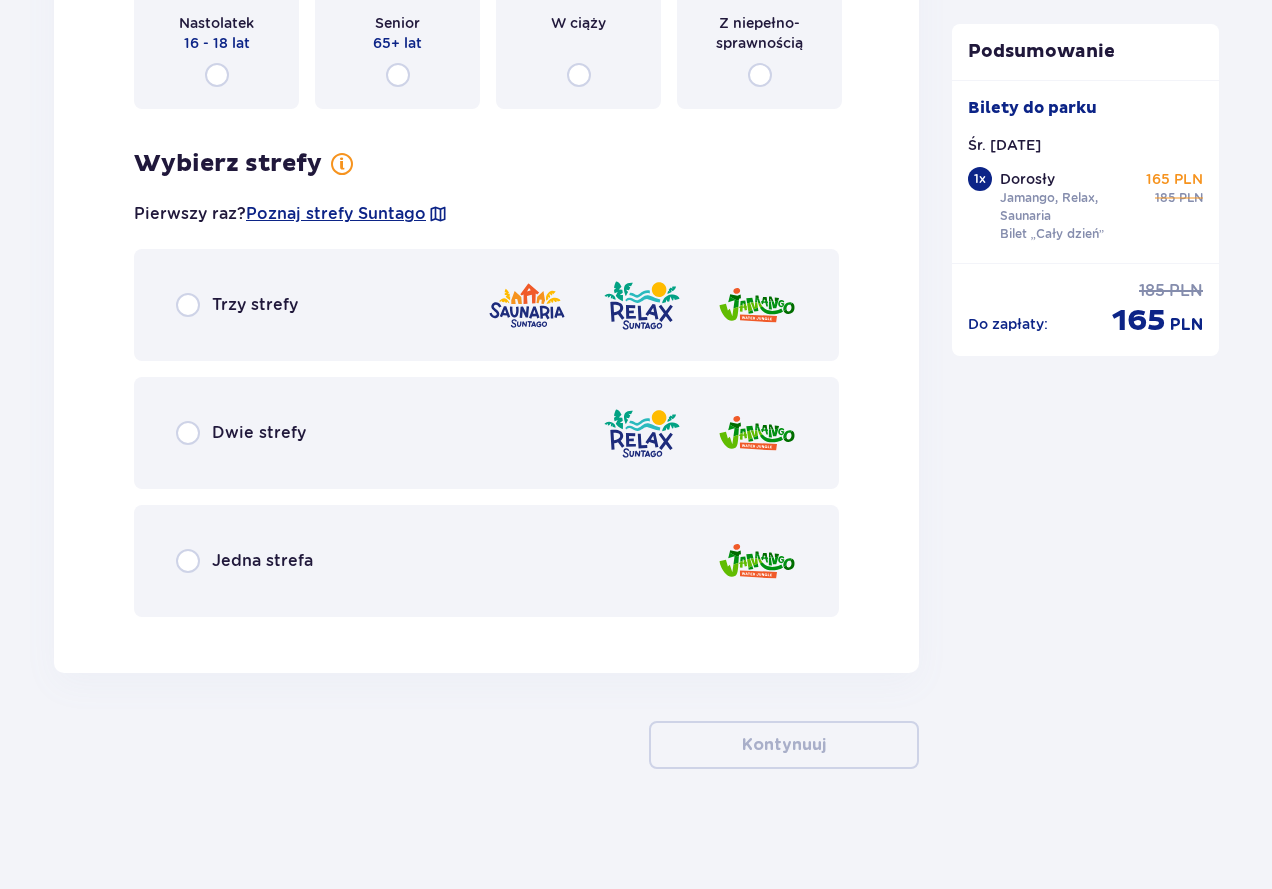 click on "Trzy strefy" at bounding box center [486, 305] 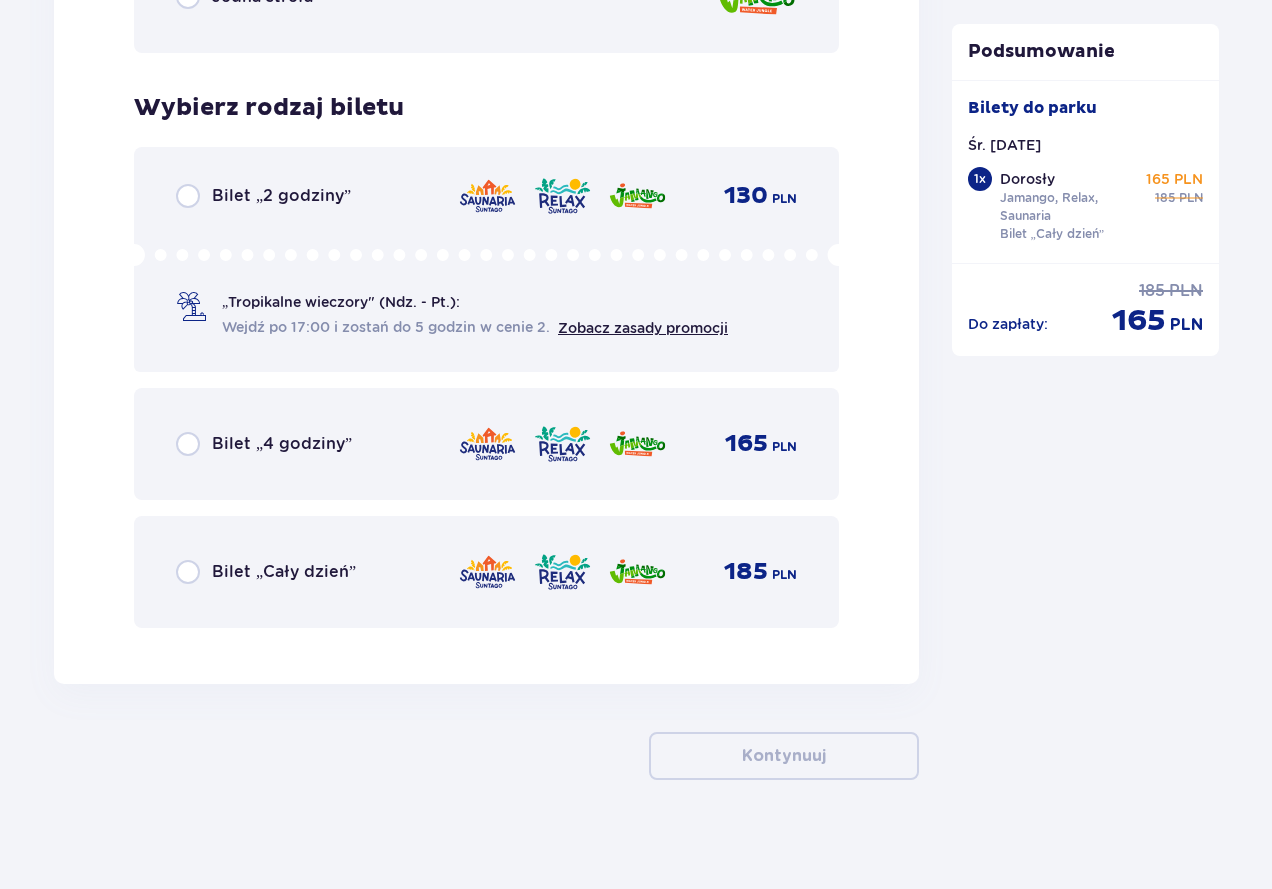 scroll, scrollTop: 3217, scrollLeft: 0, axis: vertical 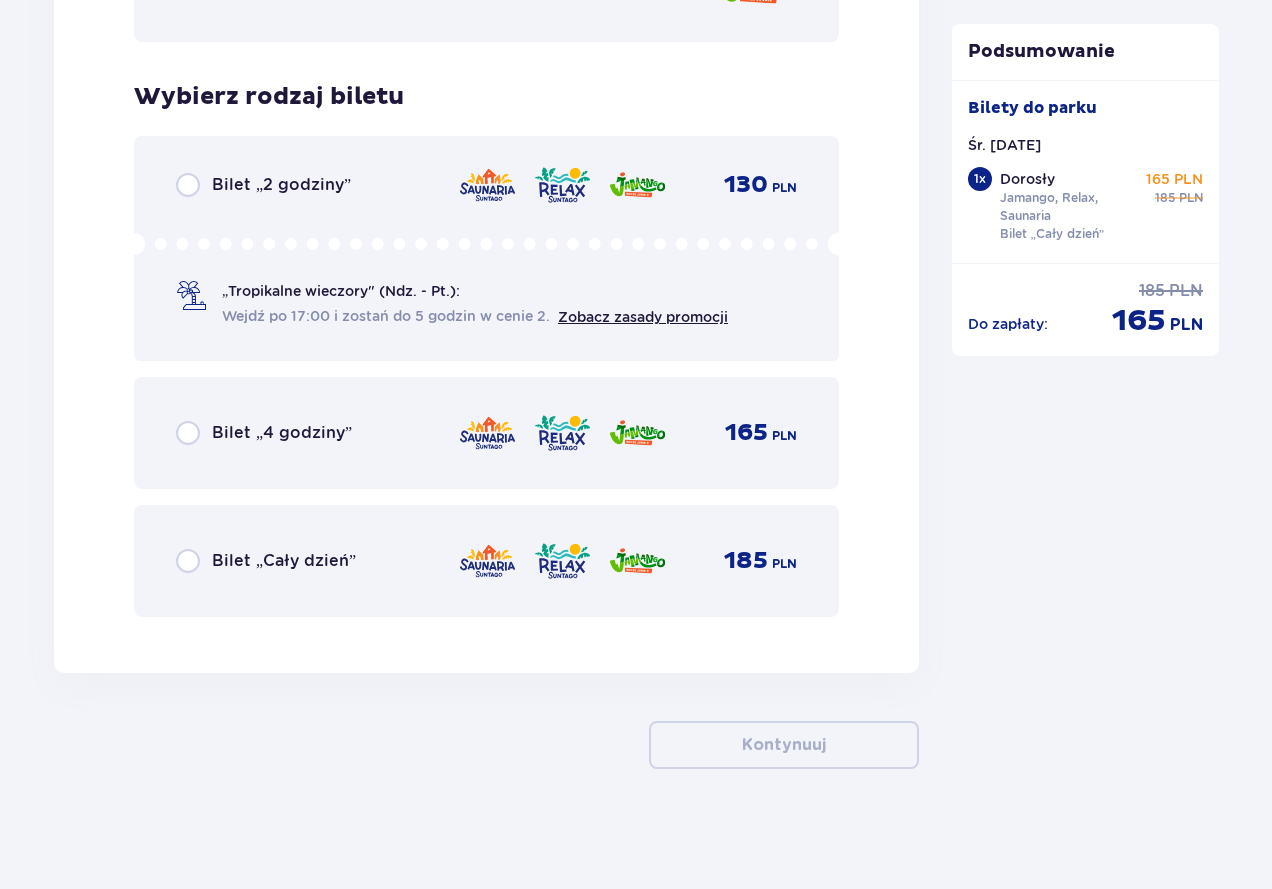 click on "Bilet „Cały dzień”" at bounding box center (284, 561) 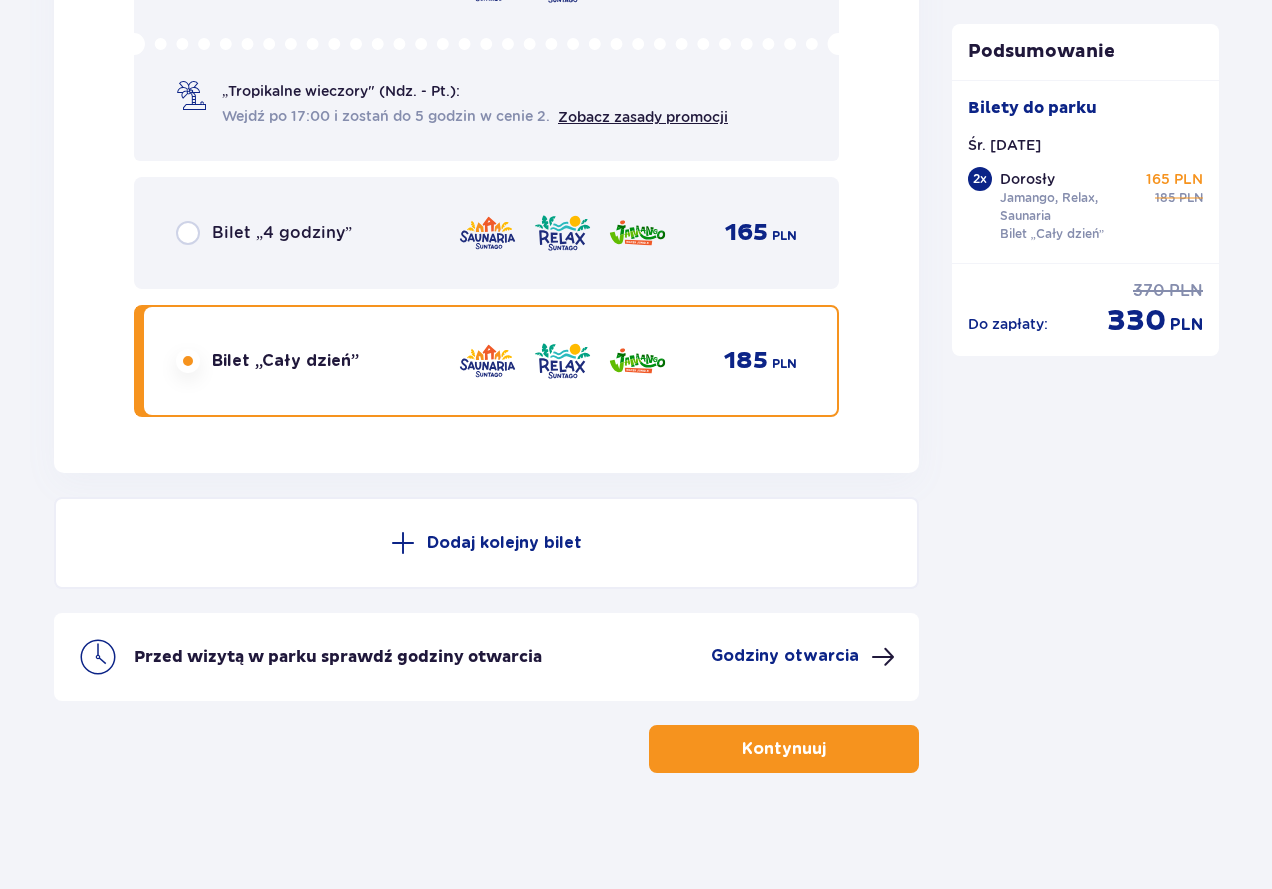 scroll, scrollTop: 3421, scrollLeft: 0, axis: vertical 